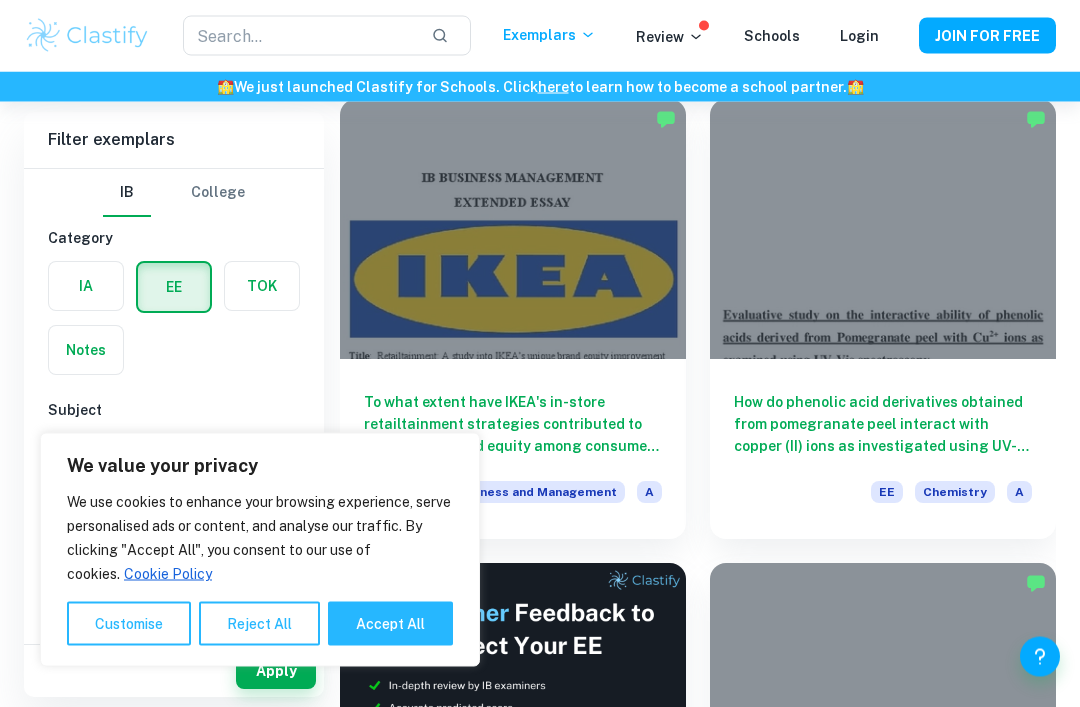 scroll, scrollTop: 154, scrollLeft: 0, axis: vertical 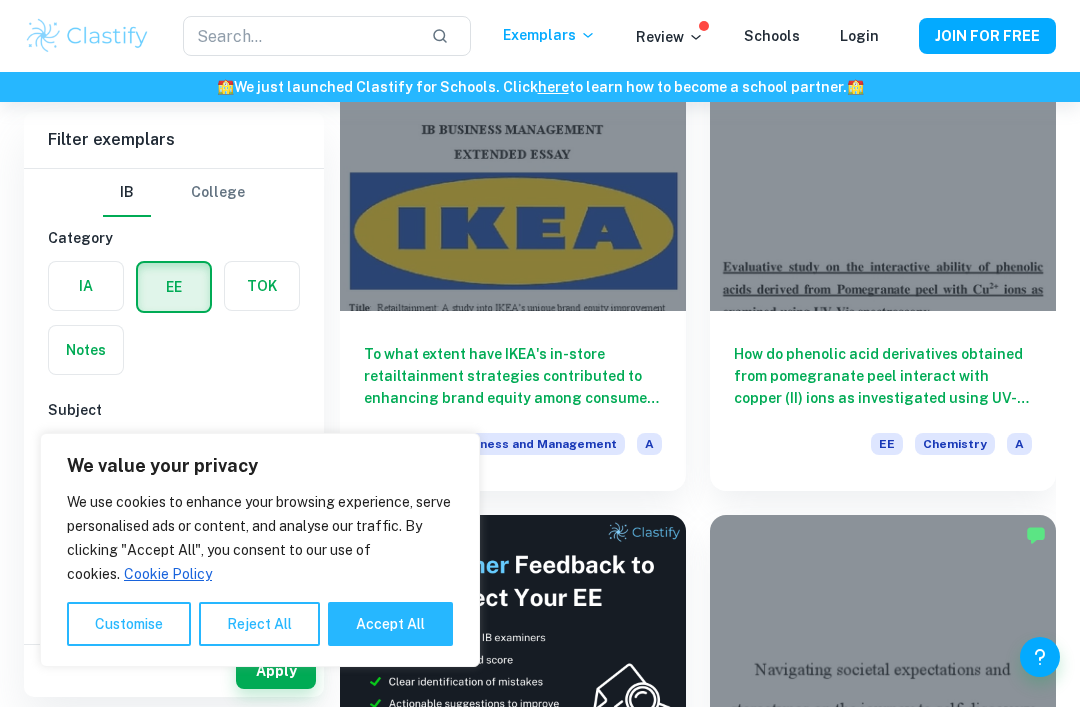 click on "Accept All" at bounding box center (390, 624) 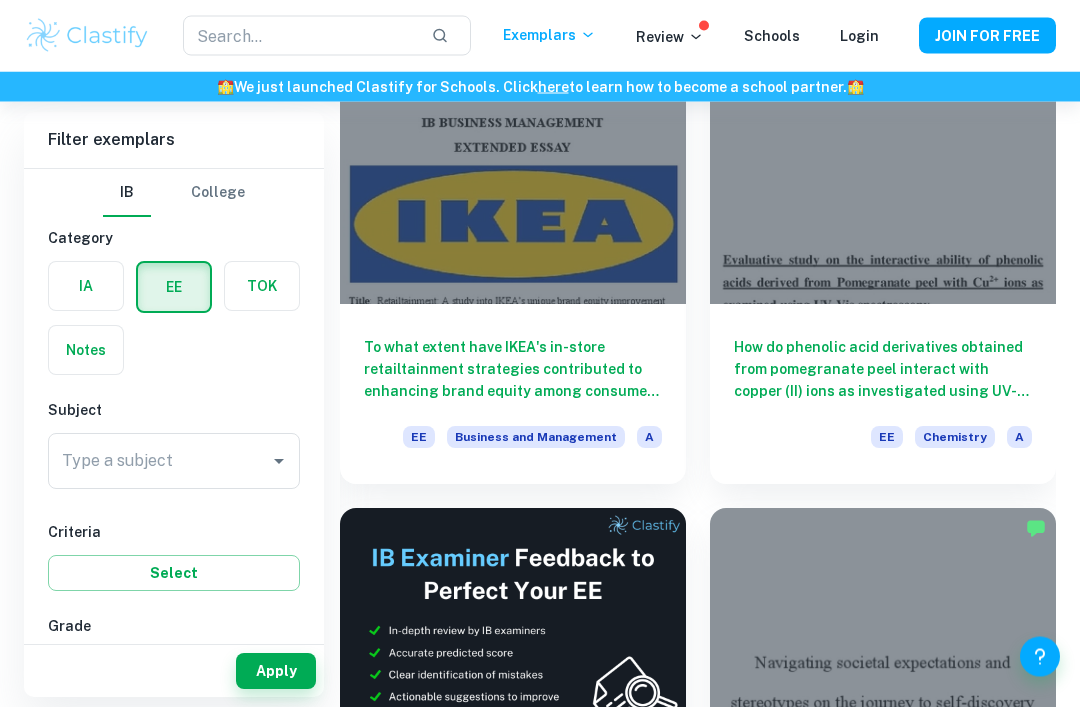scroll, scrollTop: 209, scrollLeft: 0, axis: vertical 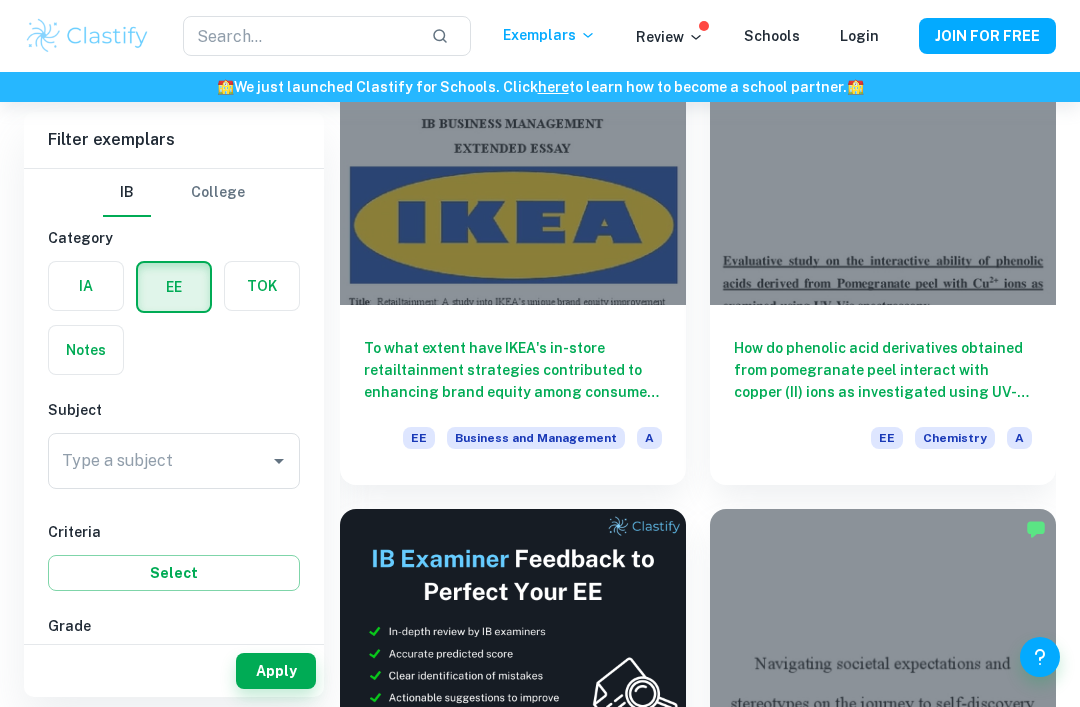 click on "To what extent have IKEA's in-store retailtainment strategies contributed to enhancing brand equity among consumers primarily in the United States?" at bounding box center (513, 370) 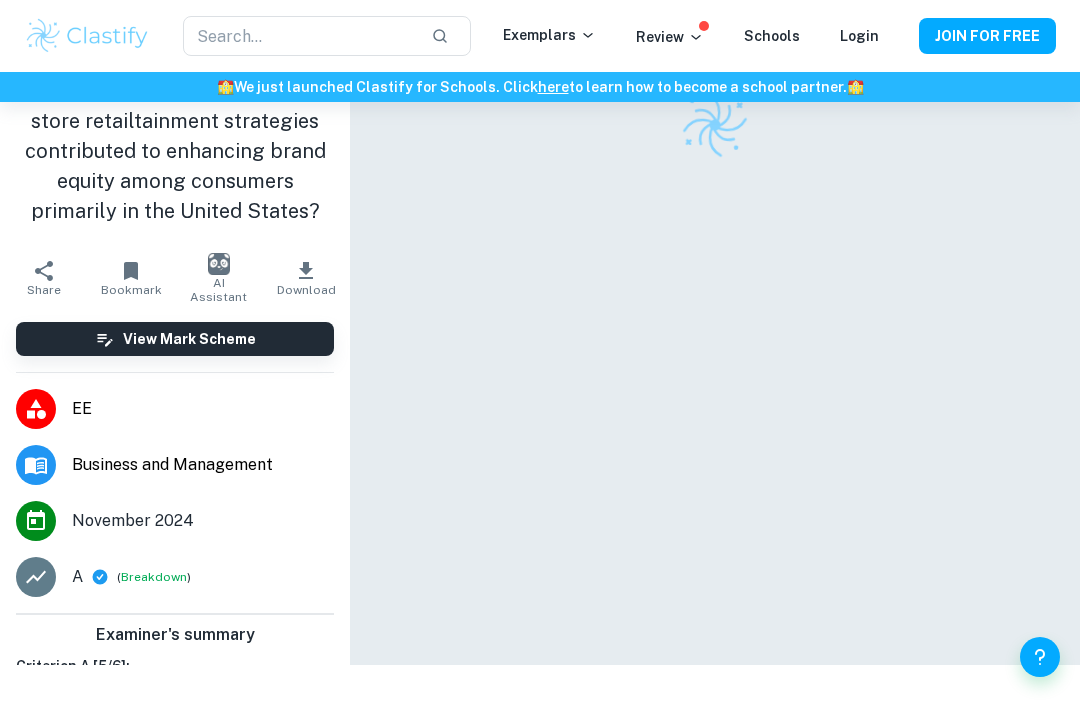 scroll, scrollTop: 0, scrollLeft: 0, axis: both 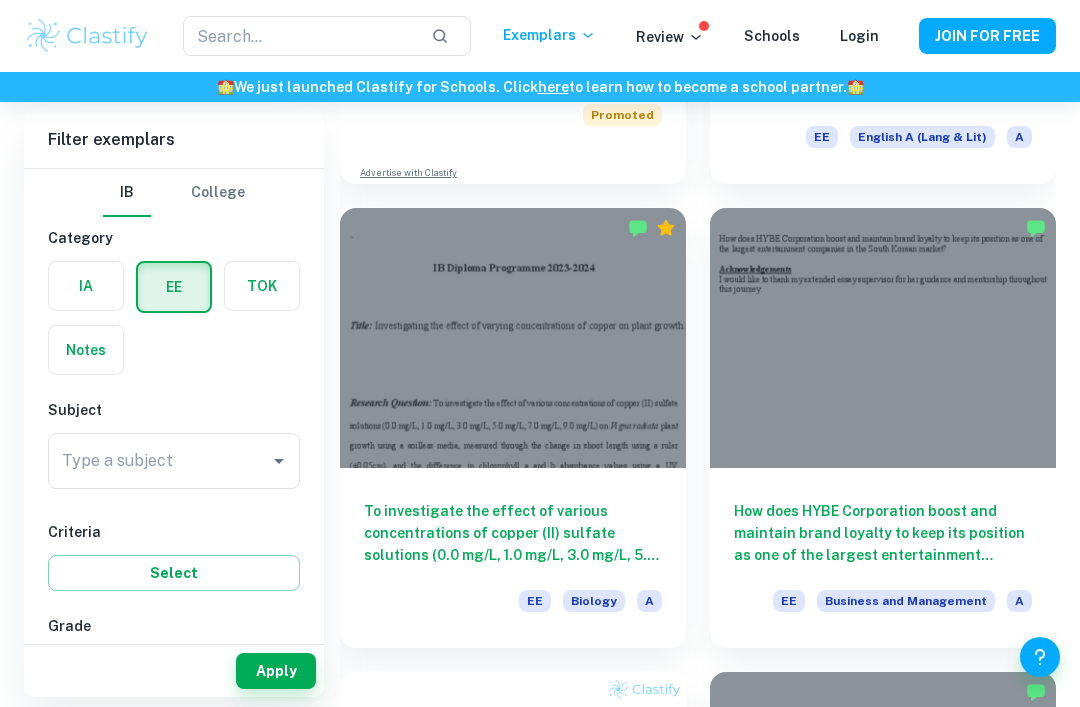 click on "How does HYBE Corporation boost and maintain brand loyalty to keep its position as one of the largest entertainment companies in the South Korean market?" at bounding box center [883, 533] 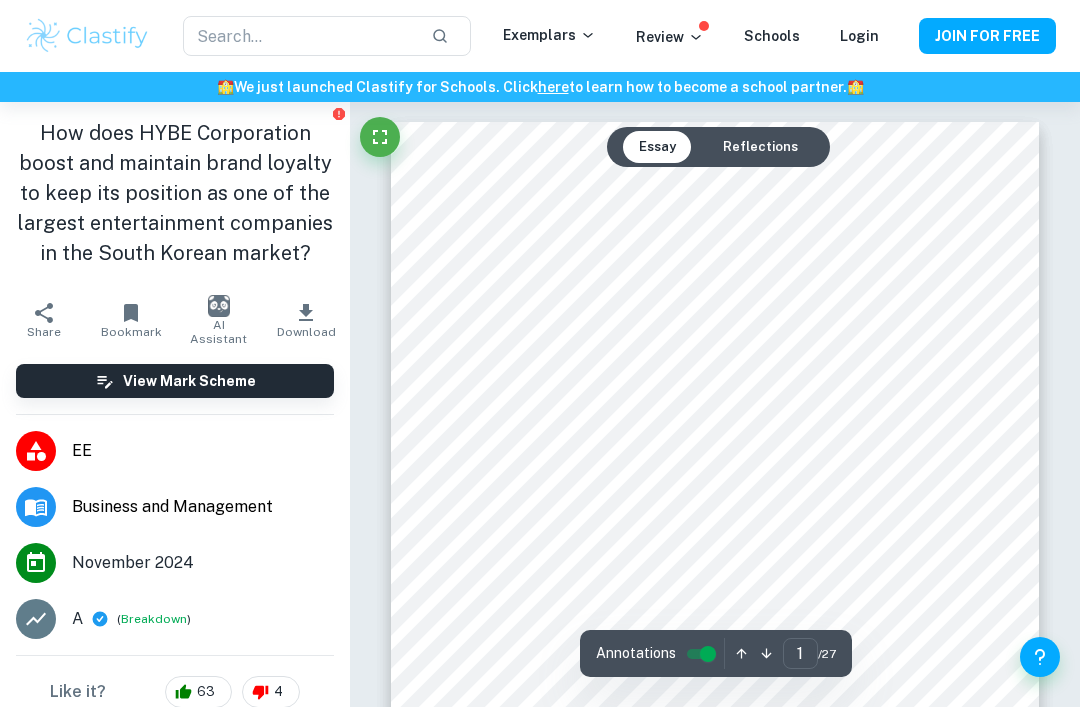 scroll, scrollTop: 27, scrollLeft: 0, axis: vertical 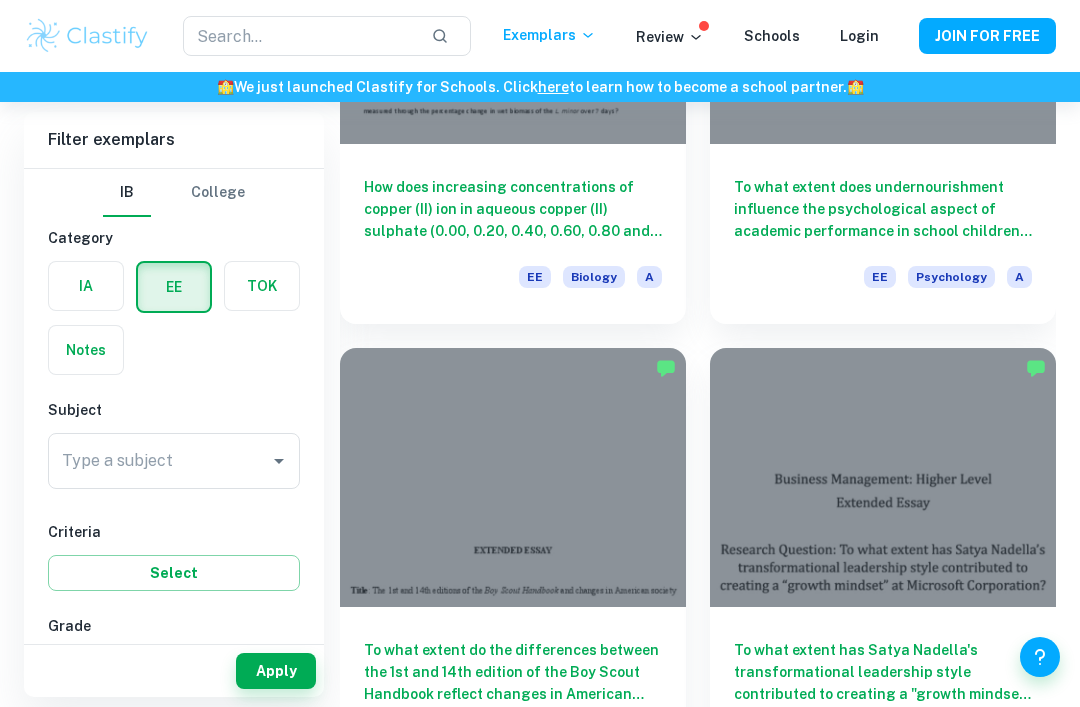 click on "To what extent does undernourishment influence the psychological aspect of academic performance in school children of low socio-economic backgrounds?" at bounding box center [883, 209] 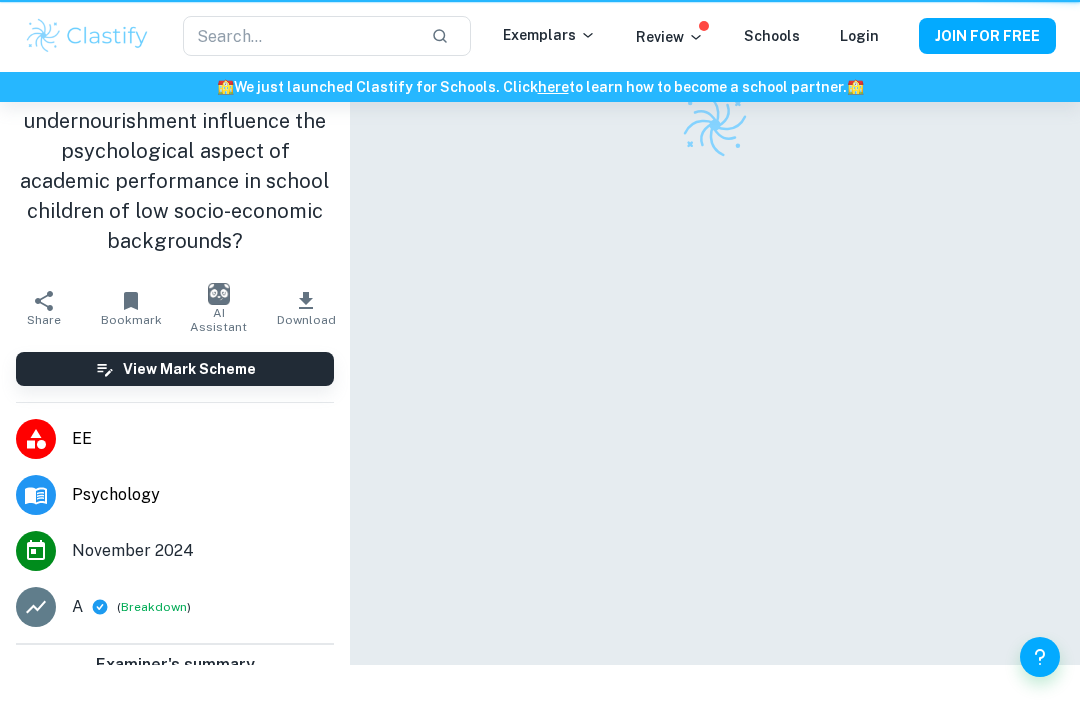 scroll, scrollTop: 0, scrollLeft: 0, axis: both 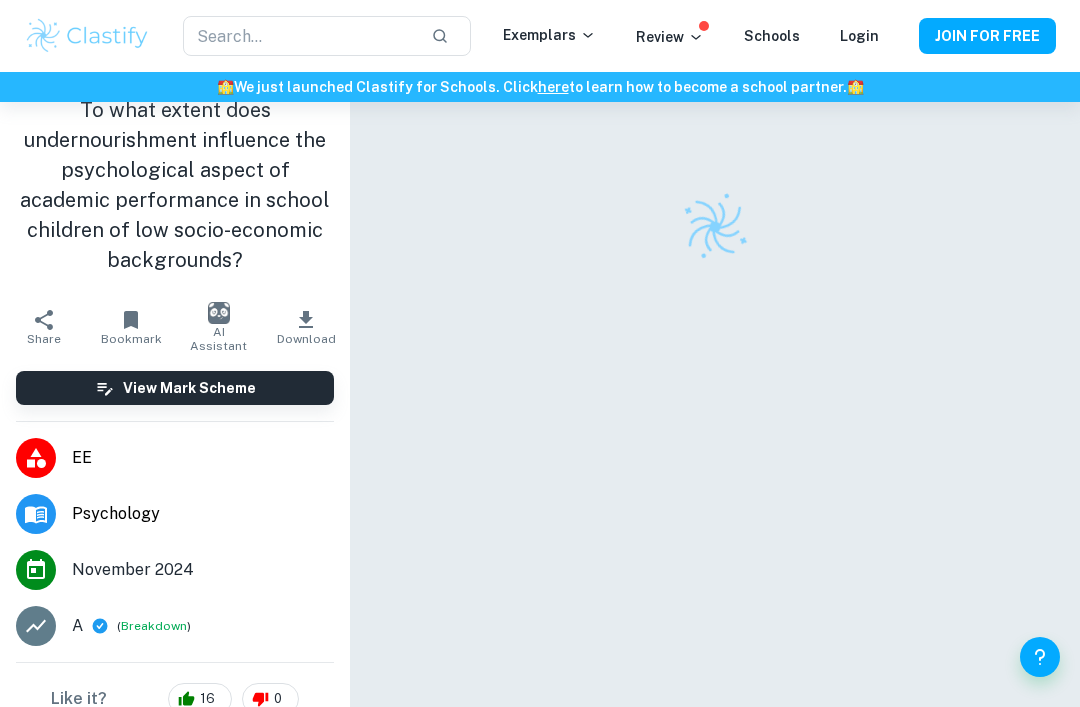 click on "View Mark Scheme" at bounding box center (175, 388) 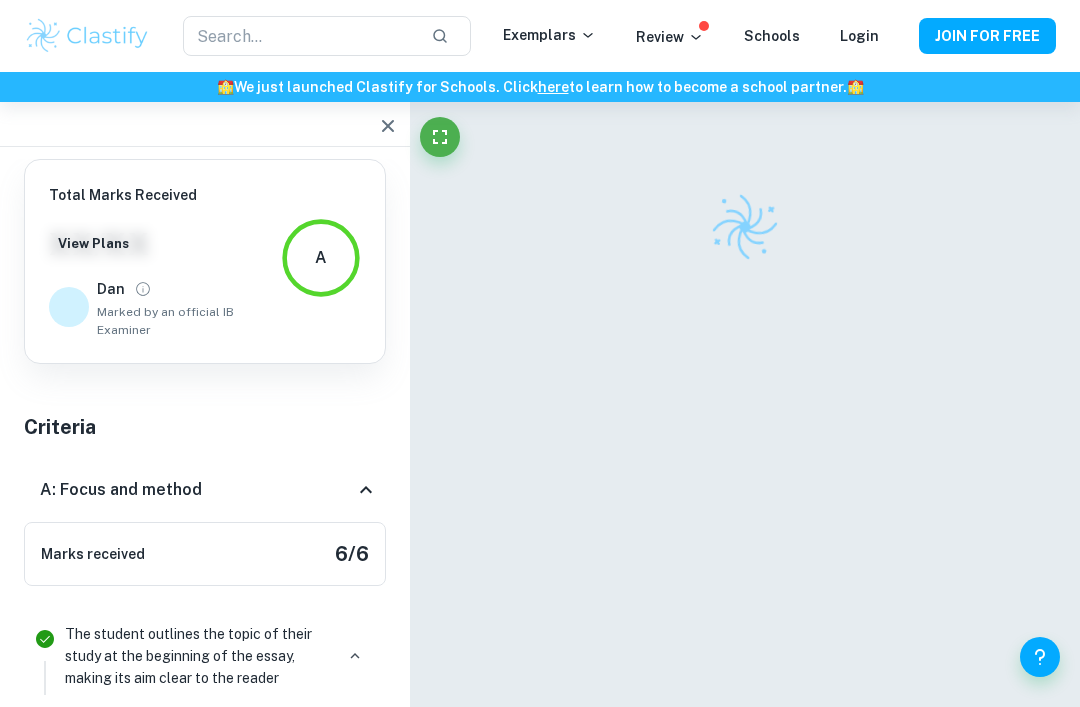 checkbox on "true" 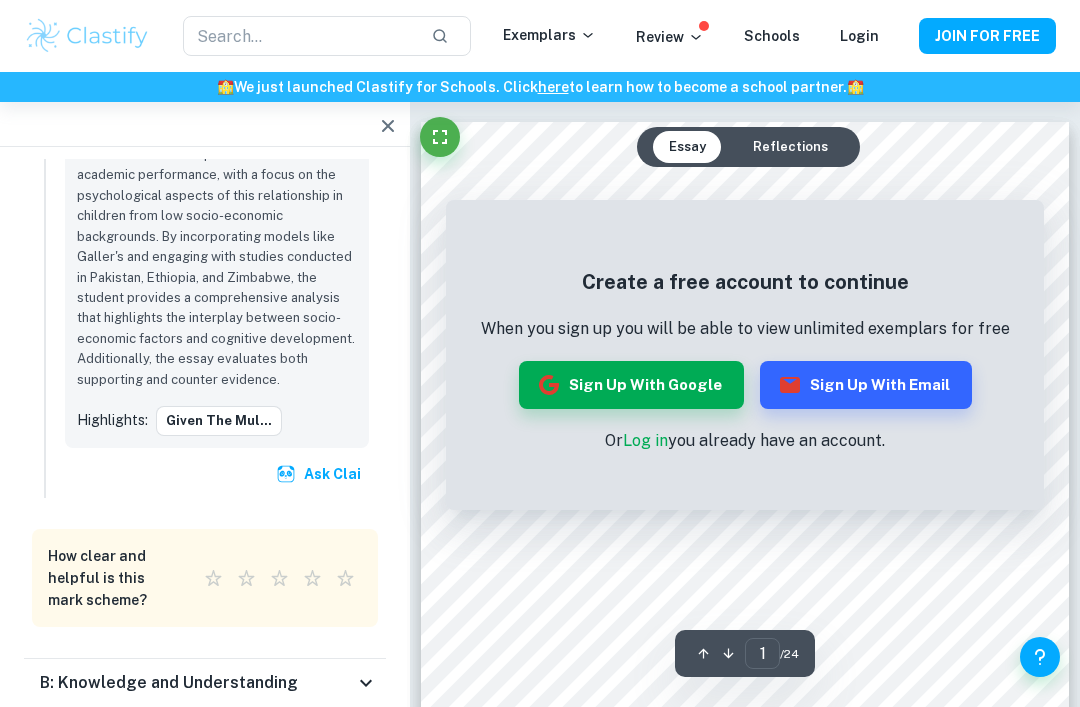 scroll, scrollTop: 10071, scrollLeft: 0, axis: vertical 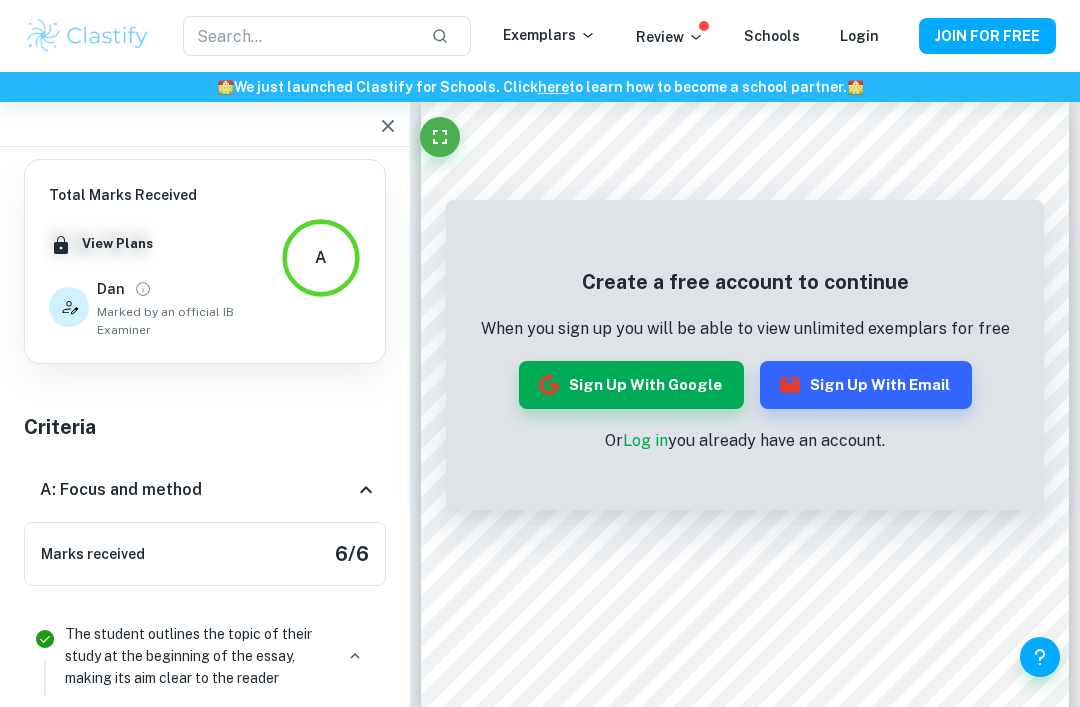 click 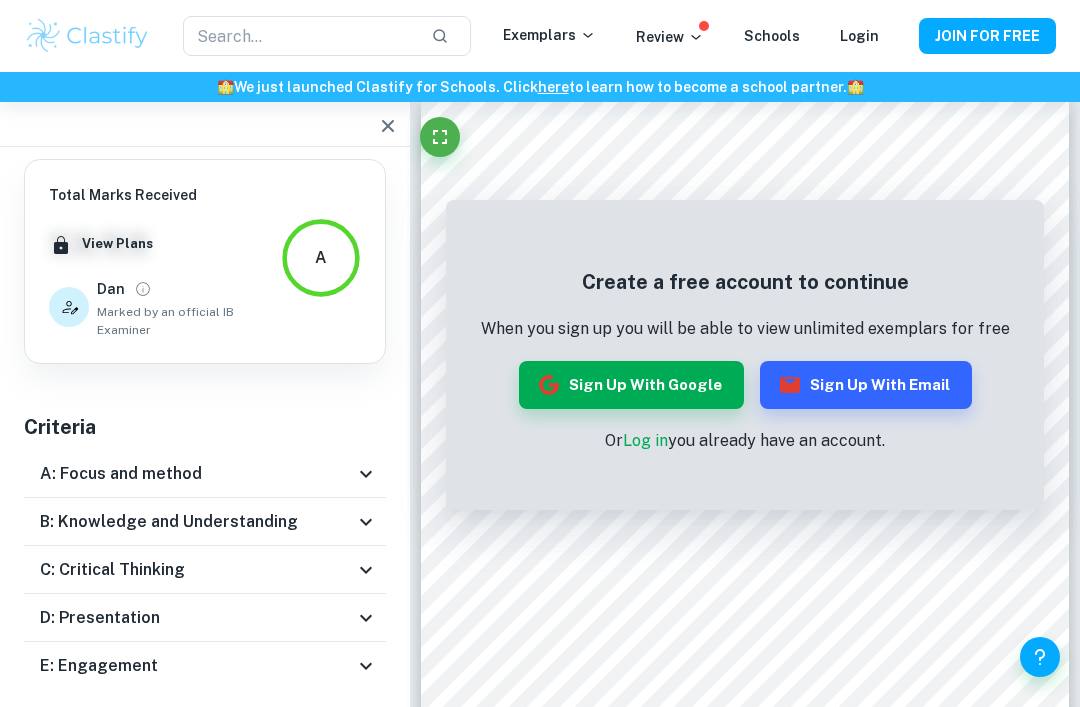 click 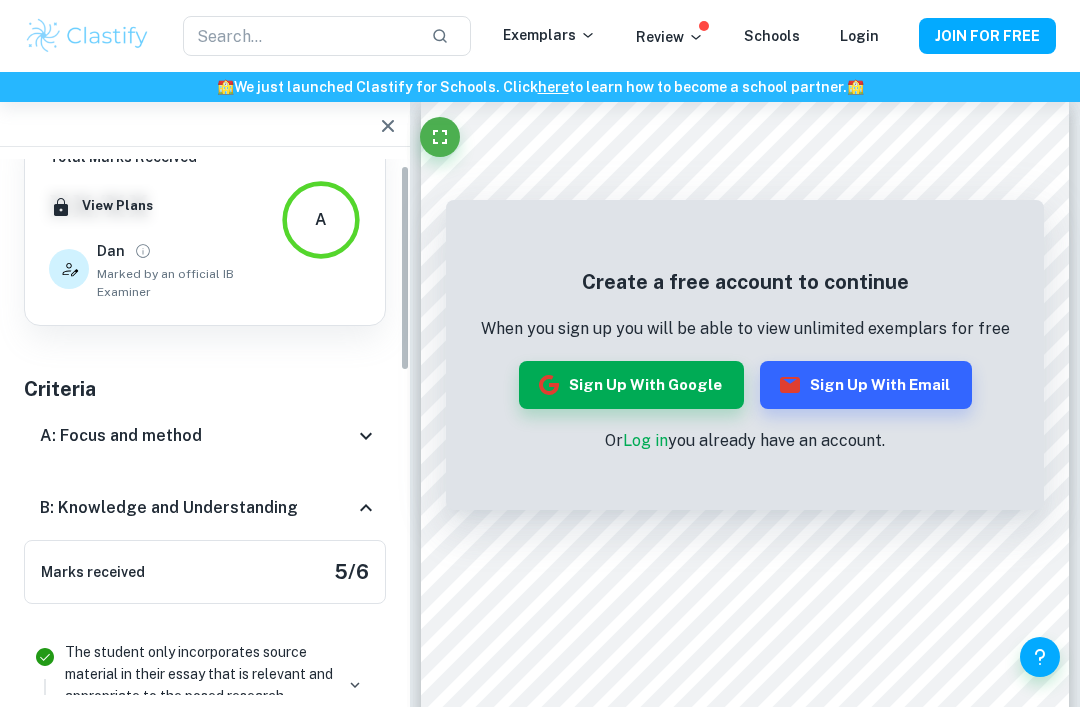 scroll, scrollTop: 71, scrollLeft: 0, axis: vertical 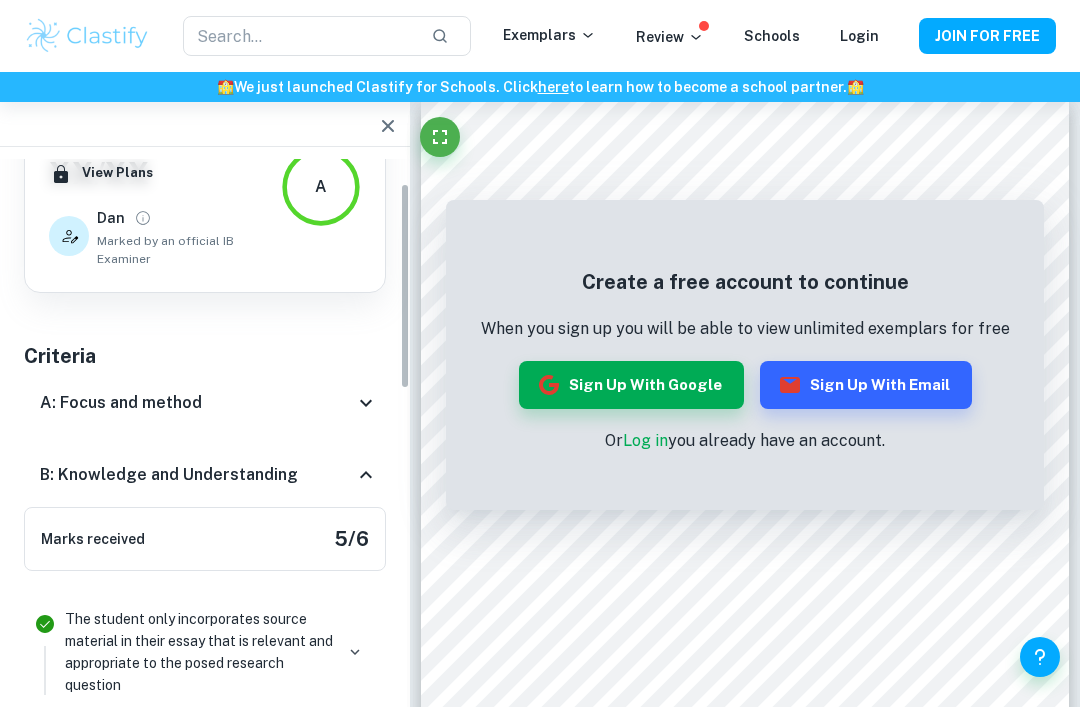 click 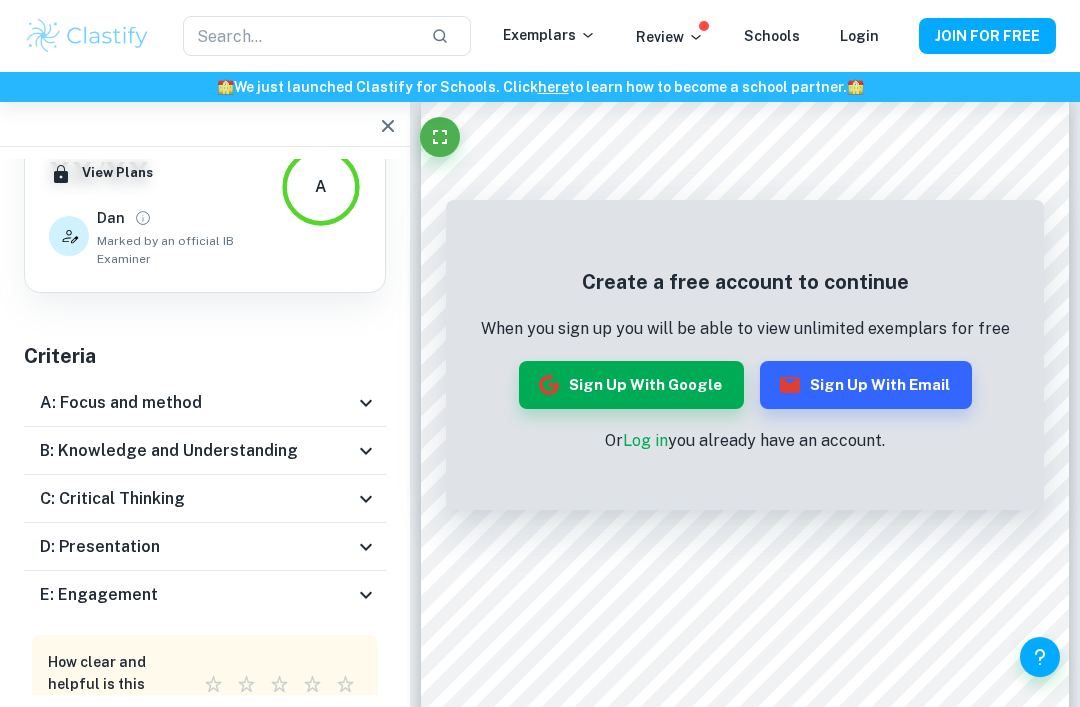 click 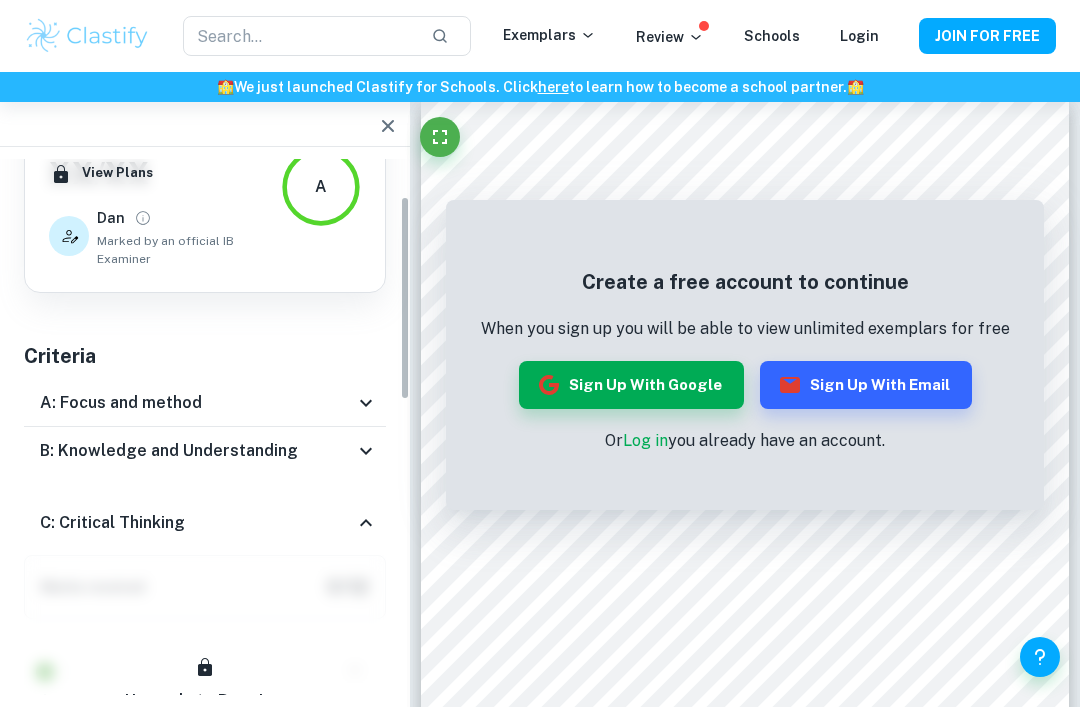 scroll, scrollTop: 112, scrollLeft: 0, axis: vertical 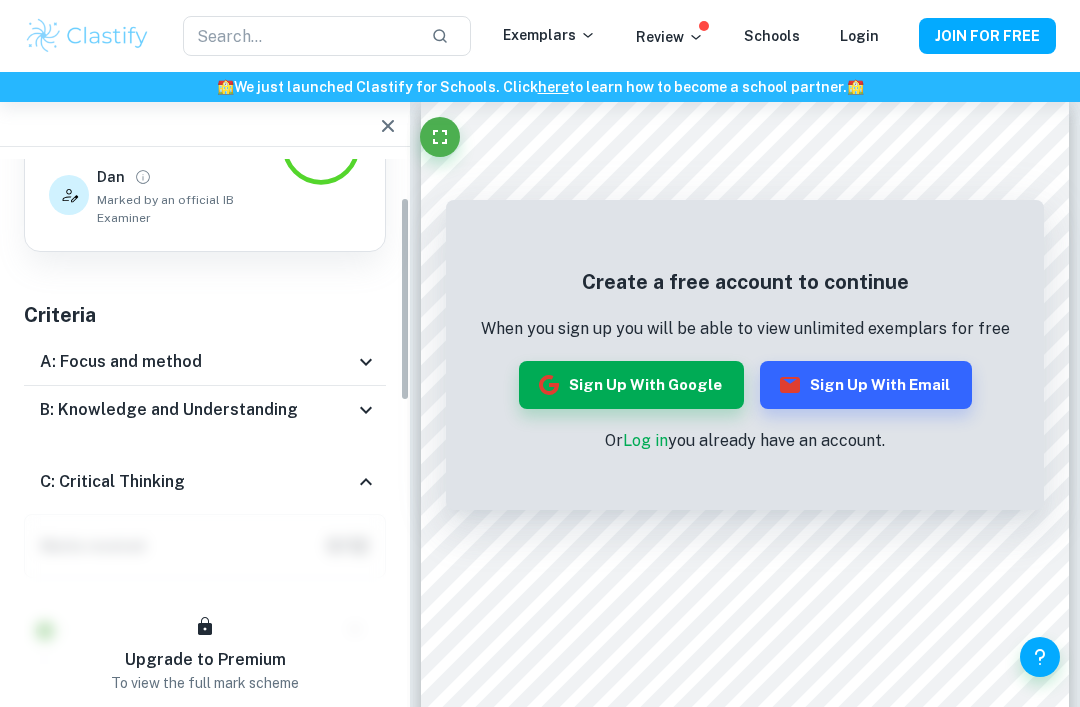 click 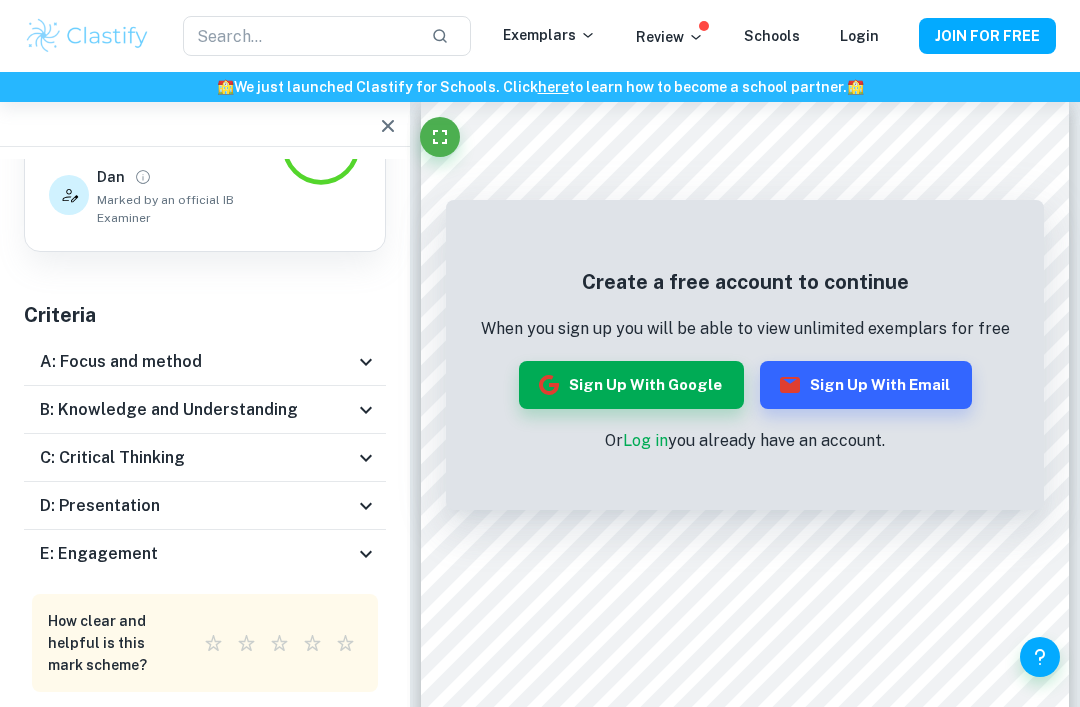 click on "E: Engagement" at bounding box center [197, 554] 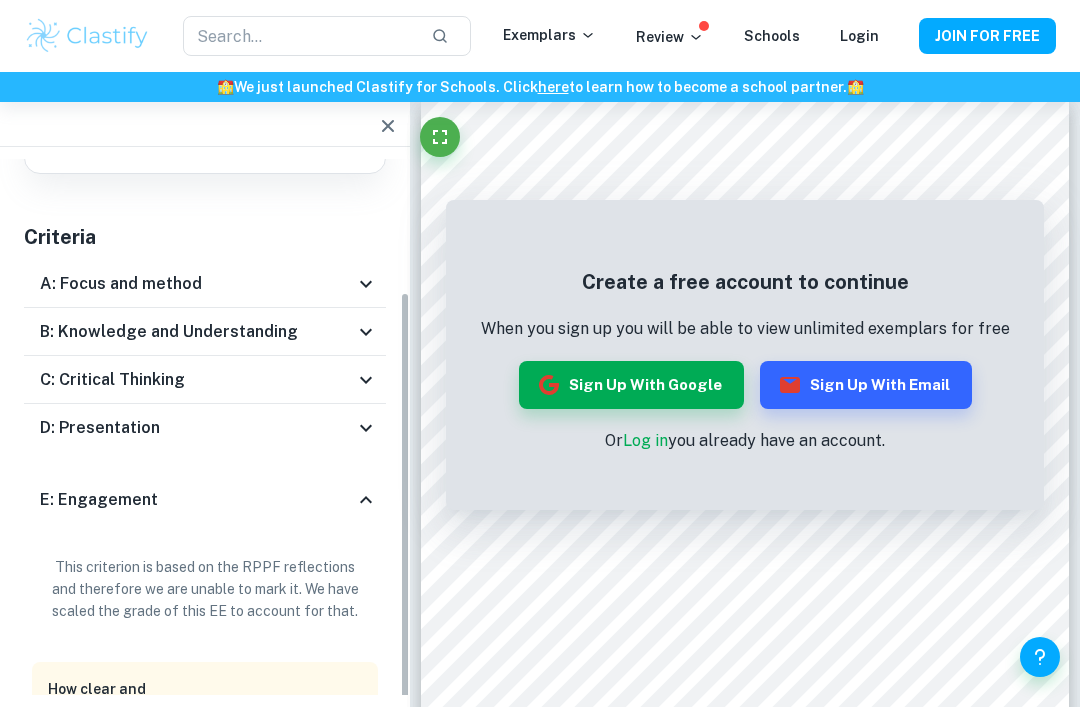 click on "E: Engagement" at bounding box center [205, 500] 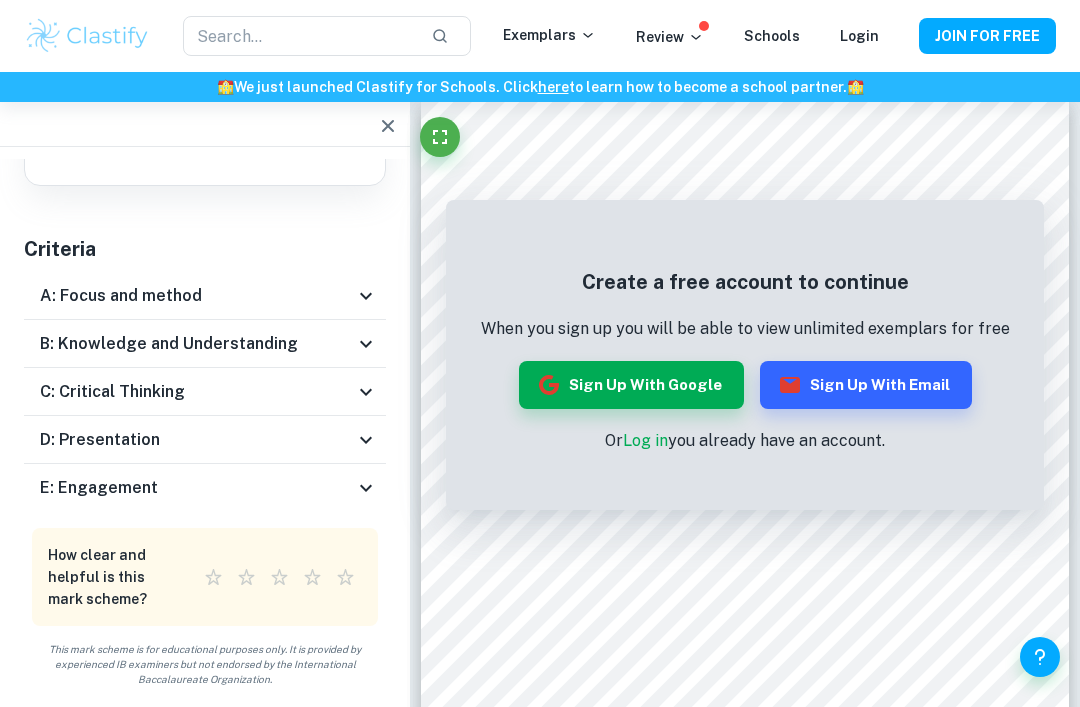 scroll, scrollTop: 114, scrollLeft: 0, axis: vertical 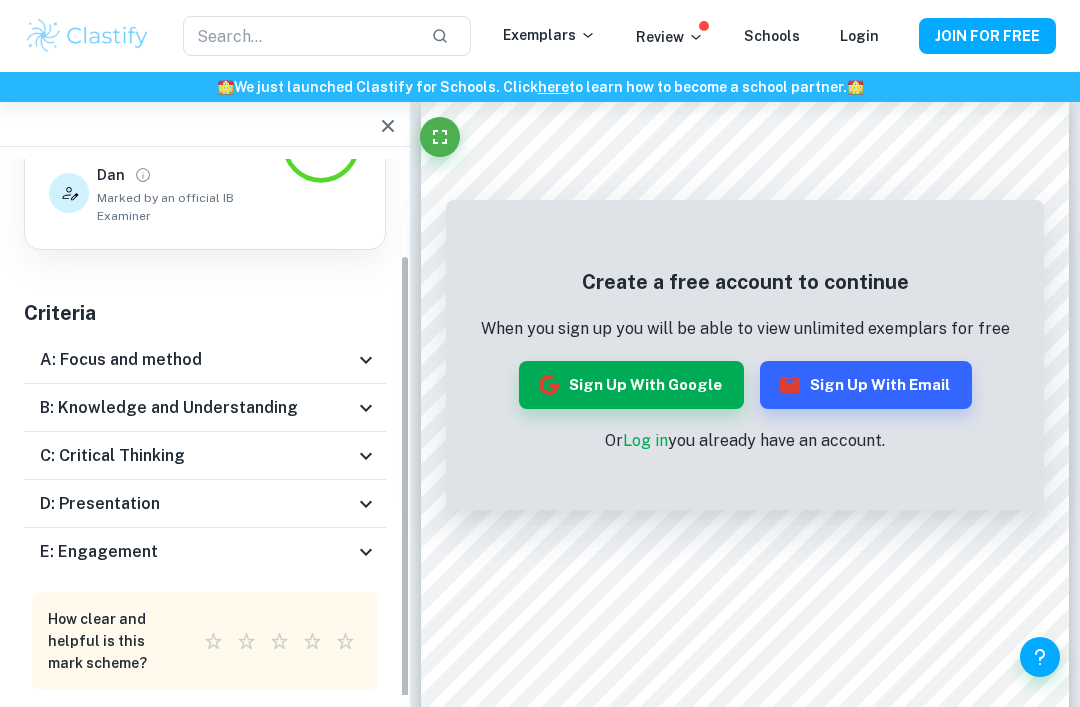 click on "B: Knowledge and Understanding" at bounding box center [205, 408] 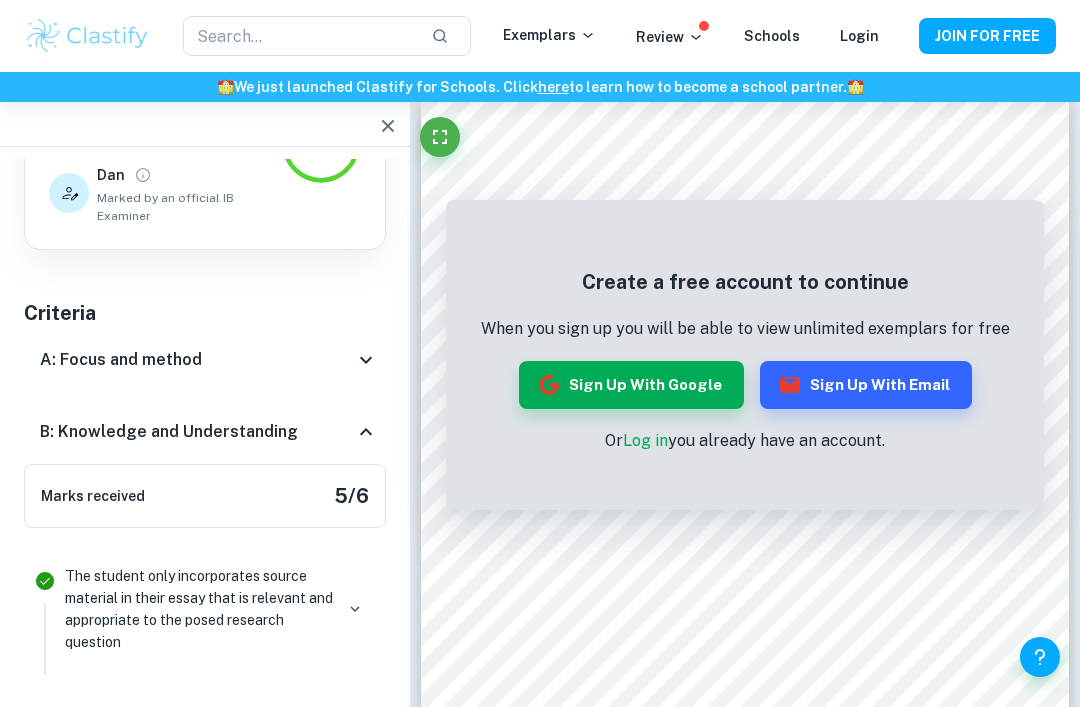 click on "B: Knowledge and Understanding" at bounding box center (205, 432) 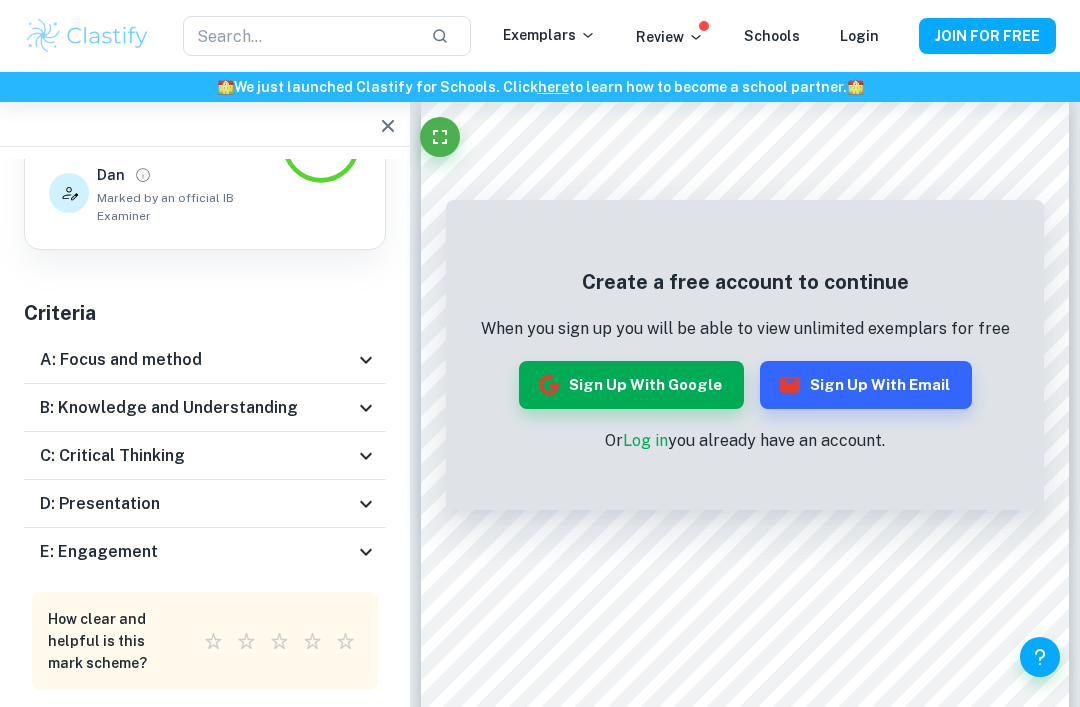 click on "D: Presentation" at bounding box center [197, 504] 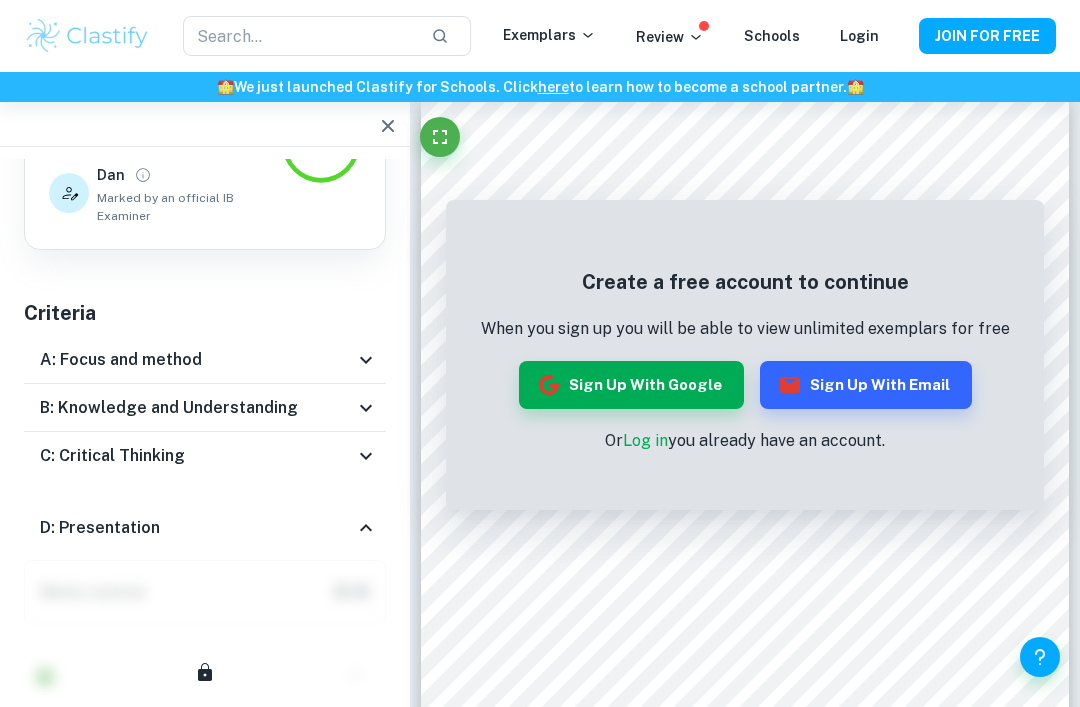 click on "D: Presentation" at bounding box center (197, 528) 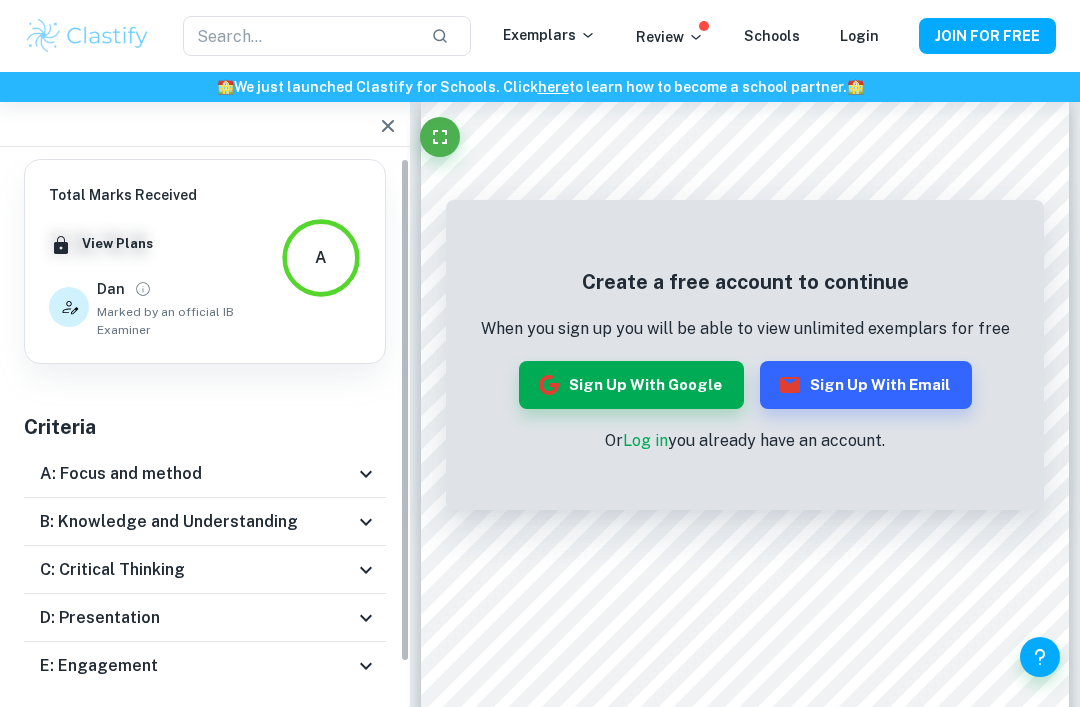 scroll, scrollTop: 0, scrollLeft: 0, axis: both 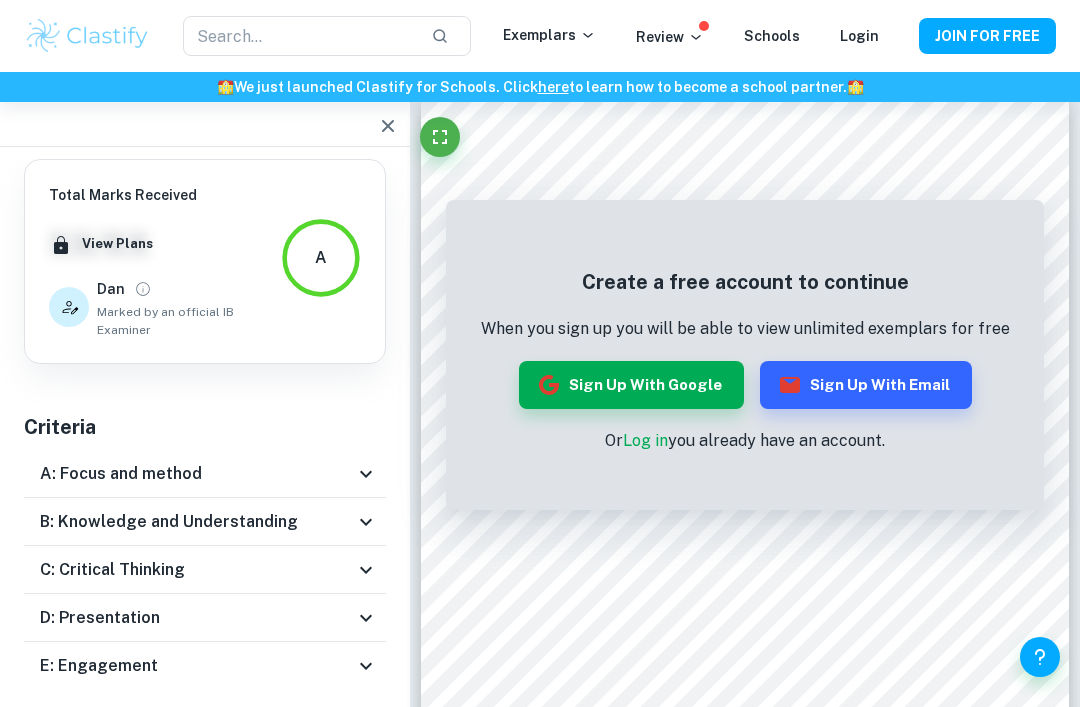 click at bounding box center [440, 137] 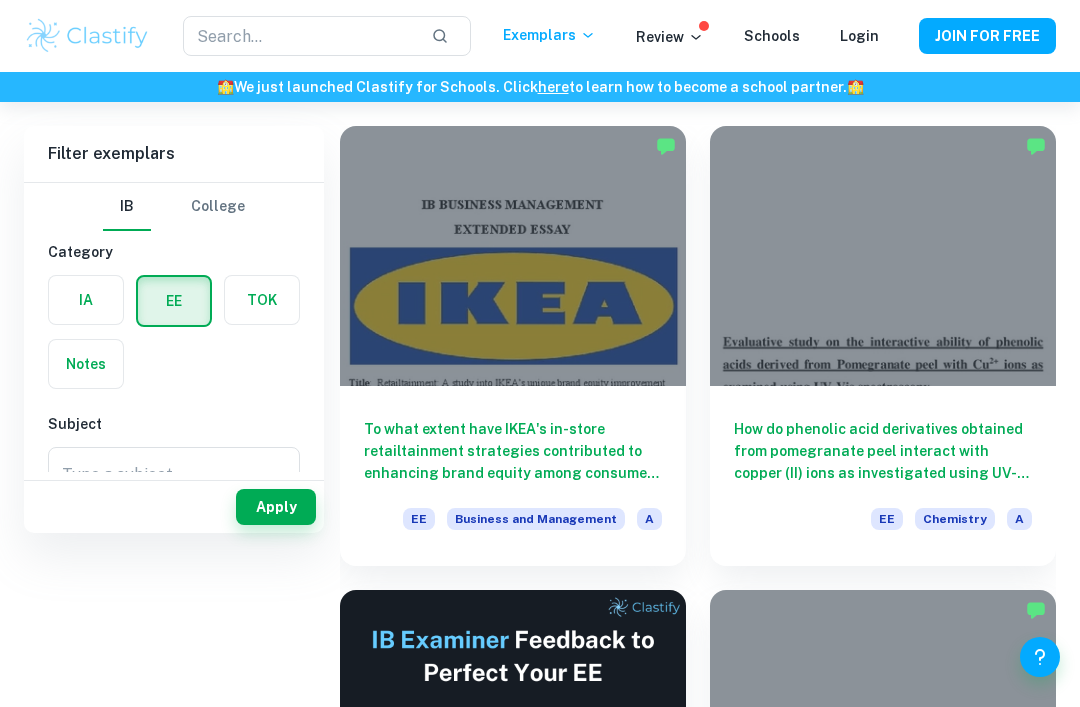 scroll, scrollTop: 0, scrollLeft: 0, axis: both 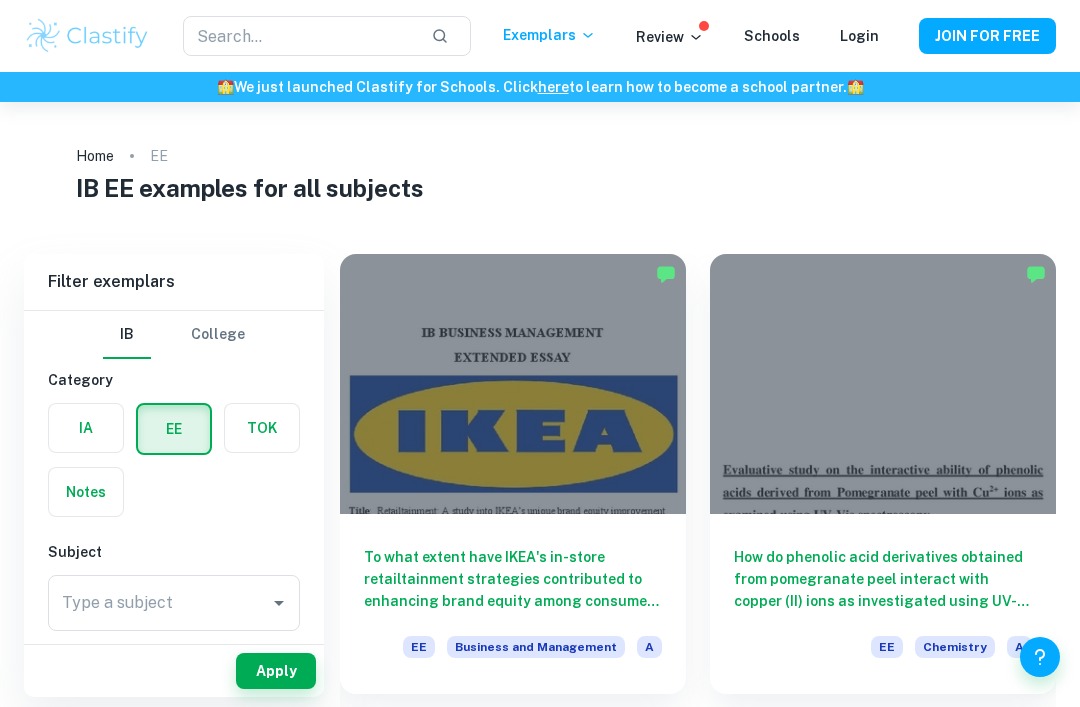 click at bounding box center (86, 428) 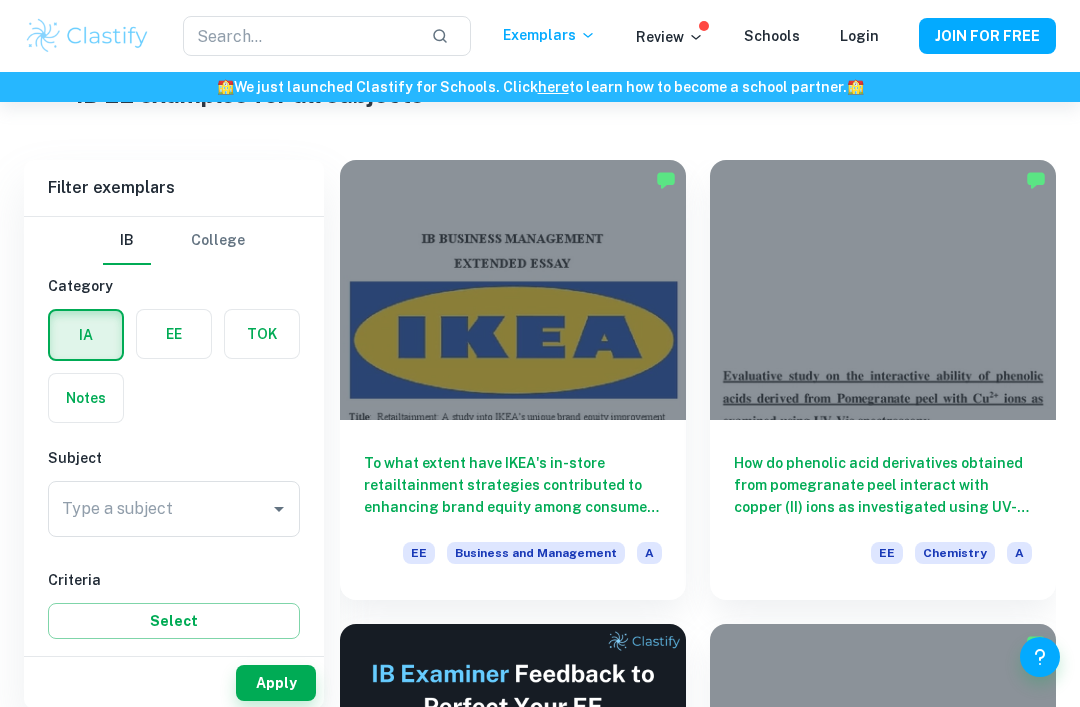 scroll, scrollTop: 157, scrollLeft: 0, axis: vertical 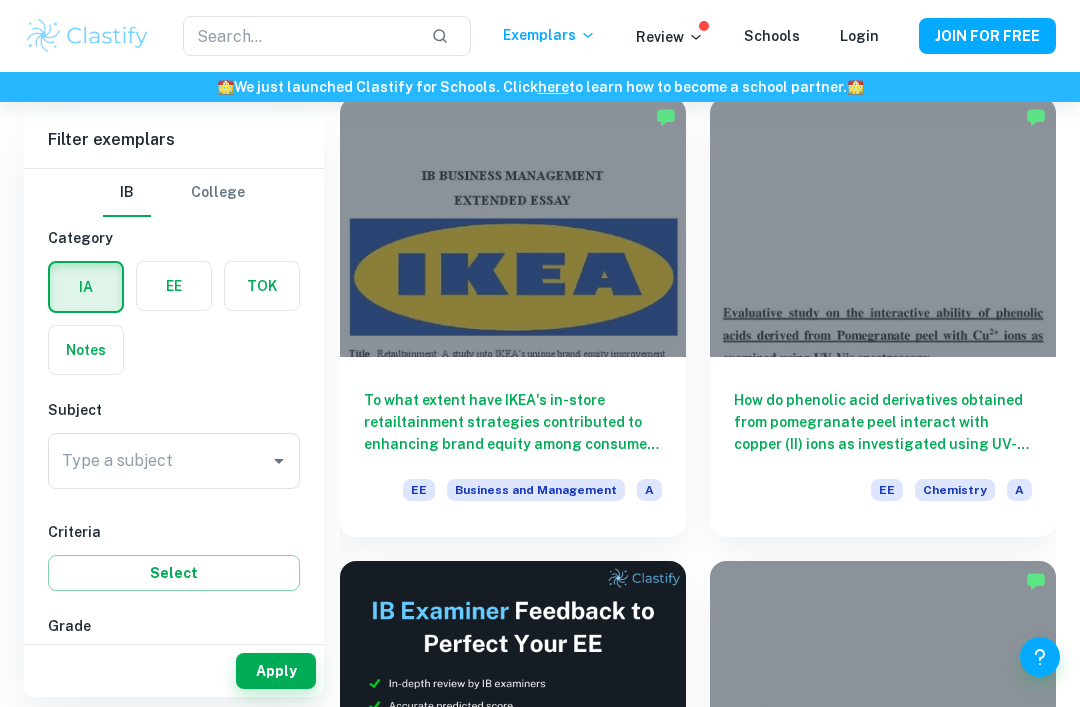 click on "Apply" at bounding box center (276, 671) 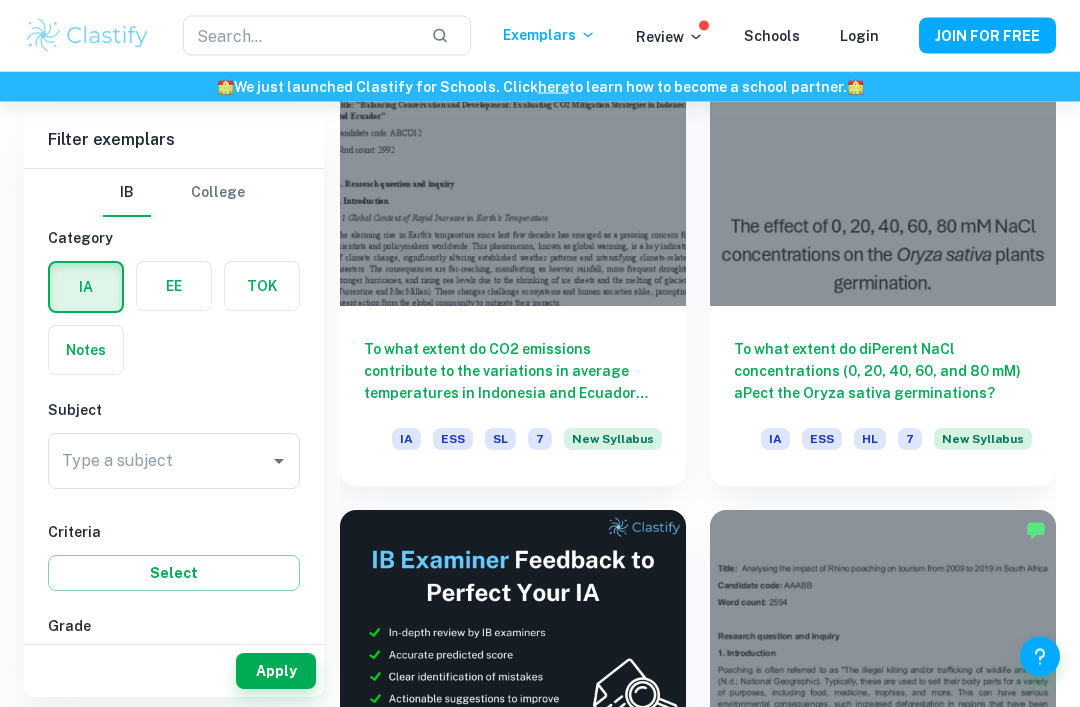 scroll, scrollTop: 628, scrollLeft: 0, axis: vertical 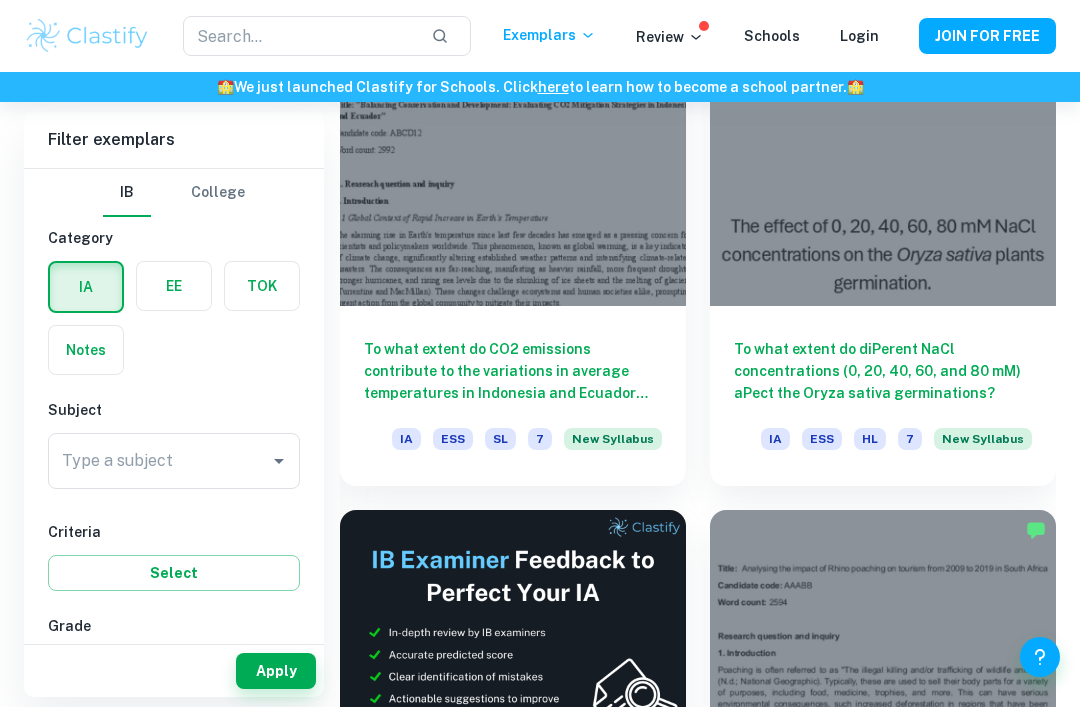 click at bounding box center (174, 286) 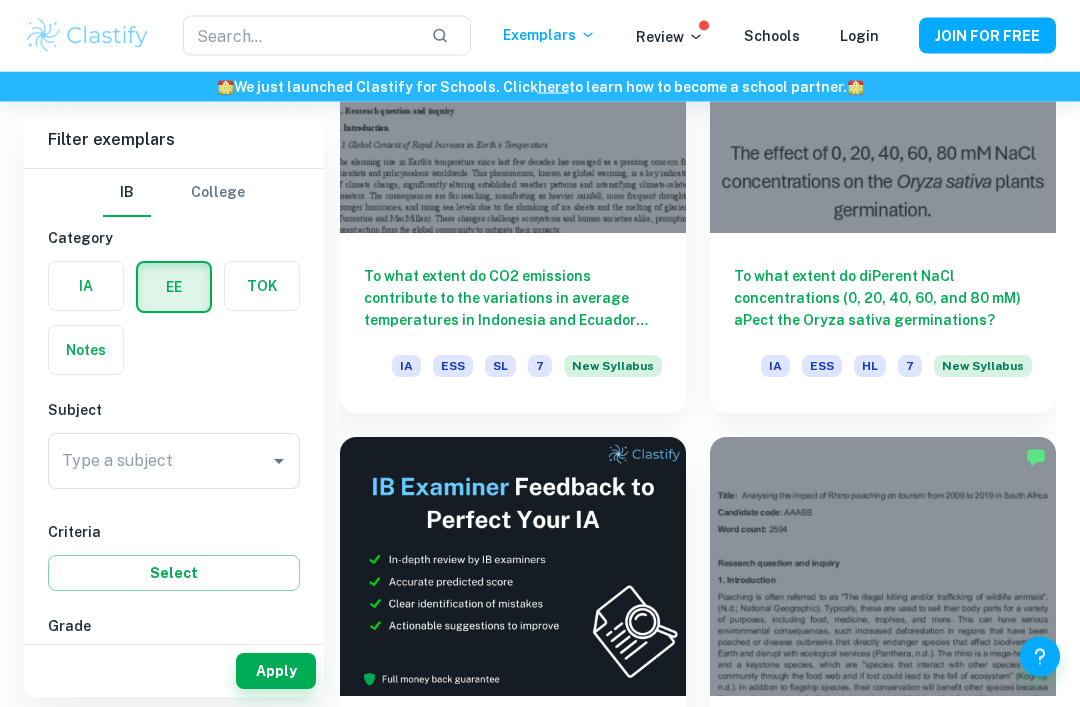 scroll, scrollTop: 701, scrollLeft: 0, axis: vertical 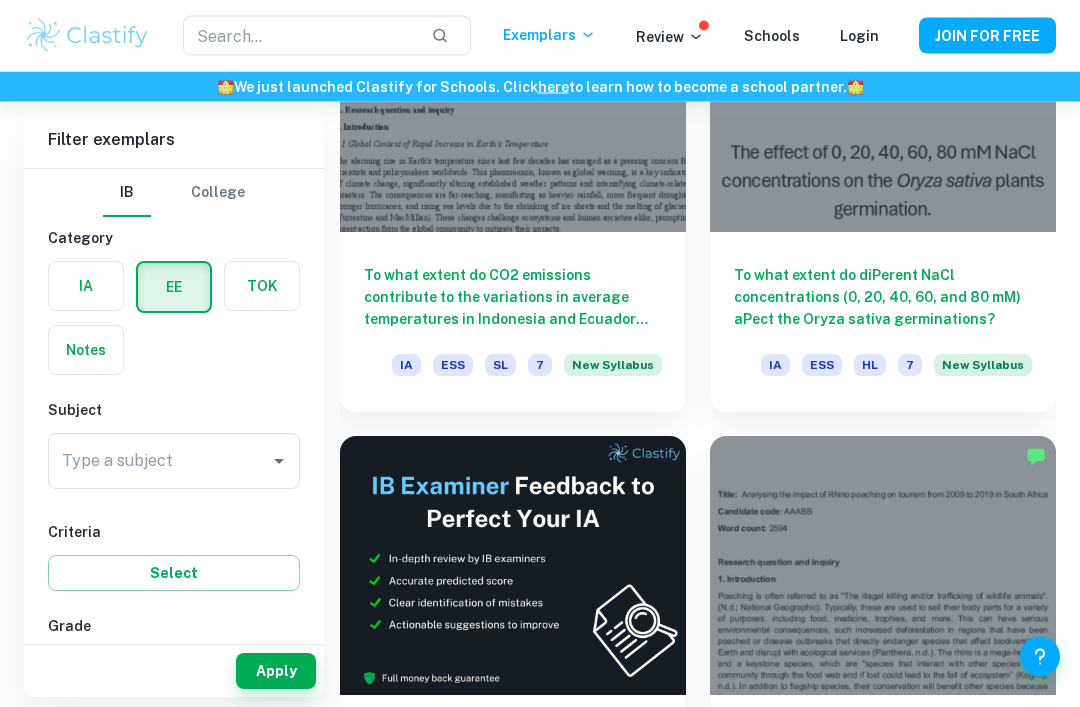 click on "Type a subject Type a subject" at bounding box center (174, 461) 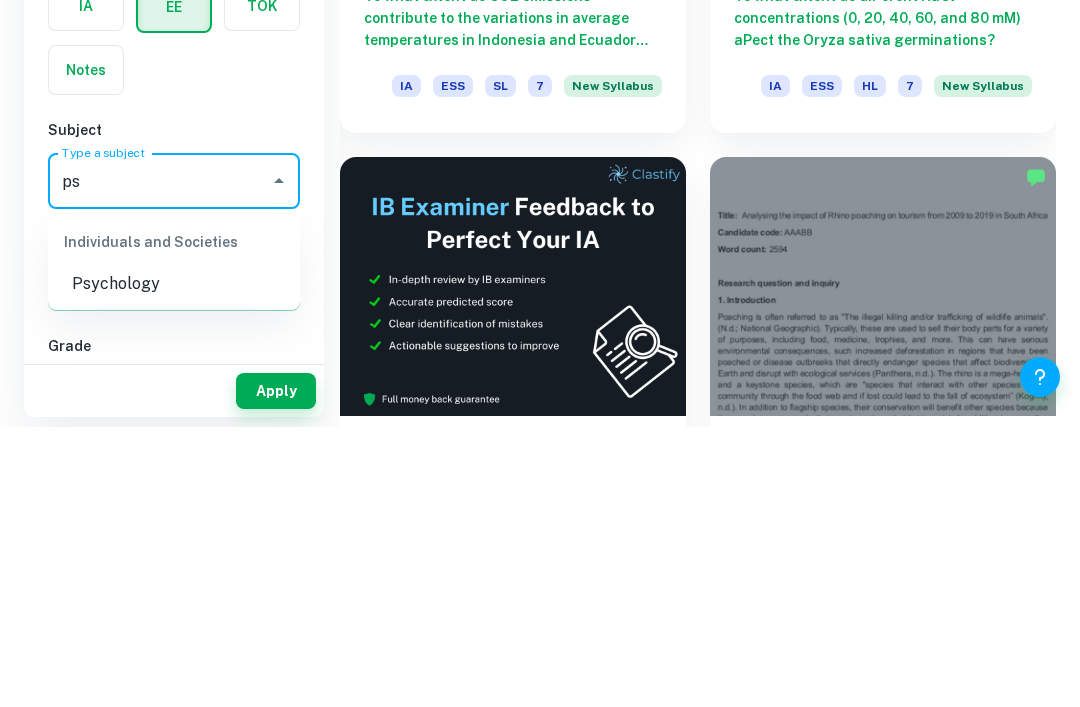 click on "Psychology" at bounding box center [174, 564] 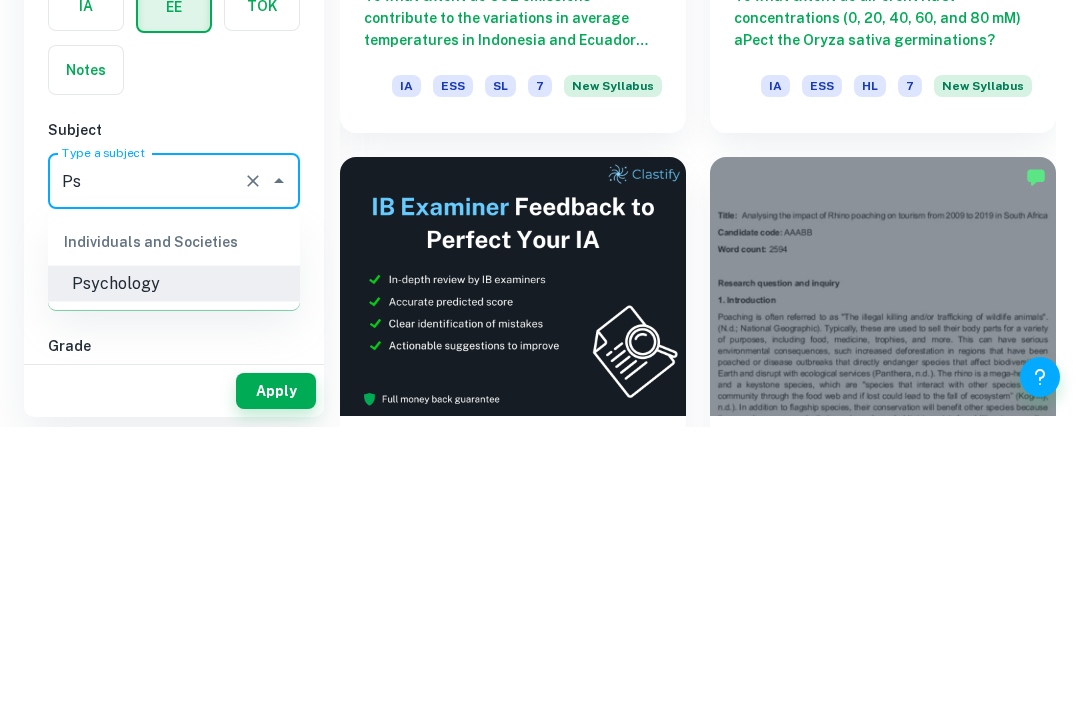 type on "P" 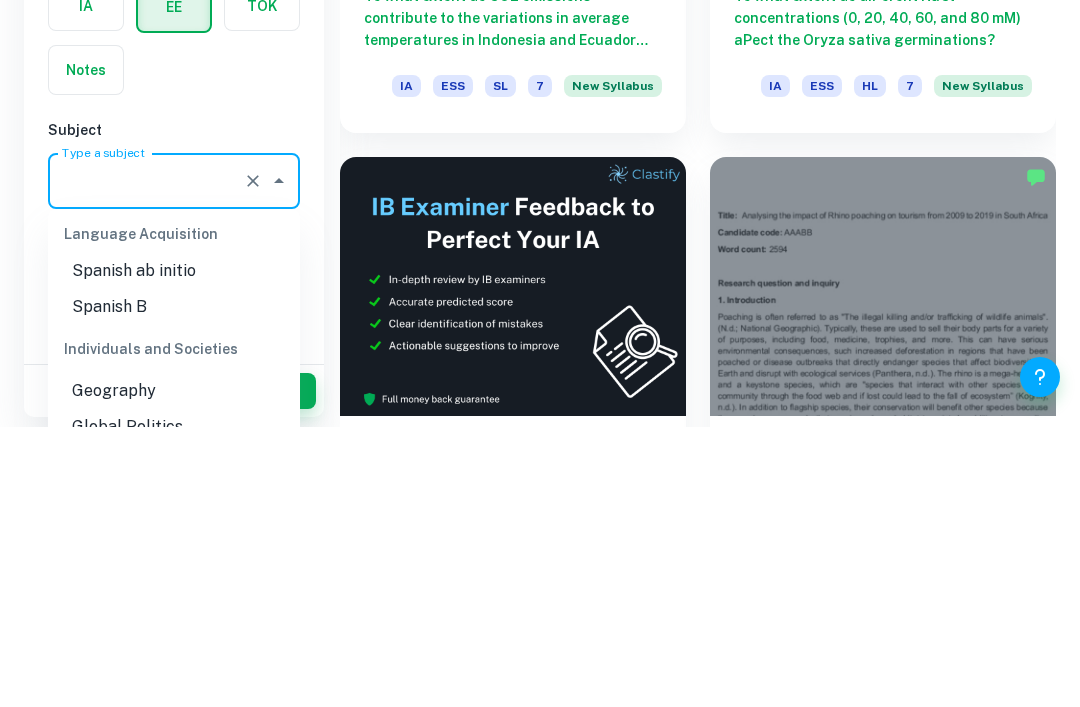 scroll, scrollTop: 0, scrollLeft: 0, axis: both 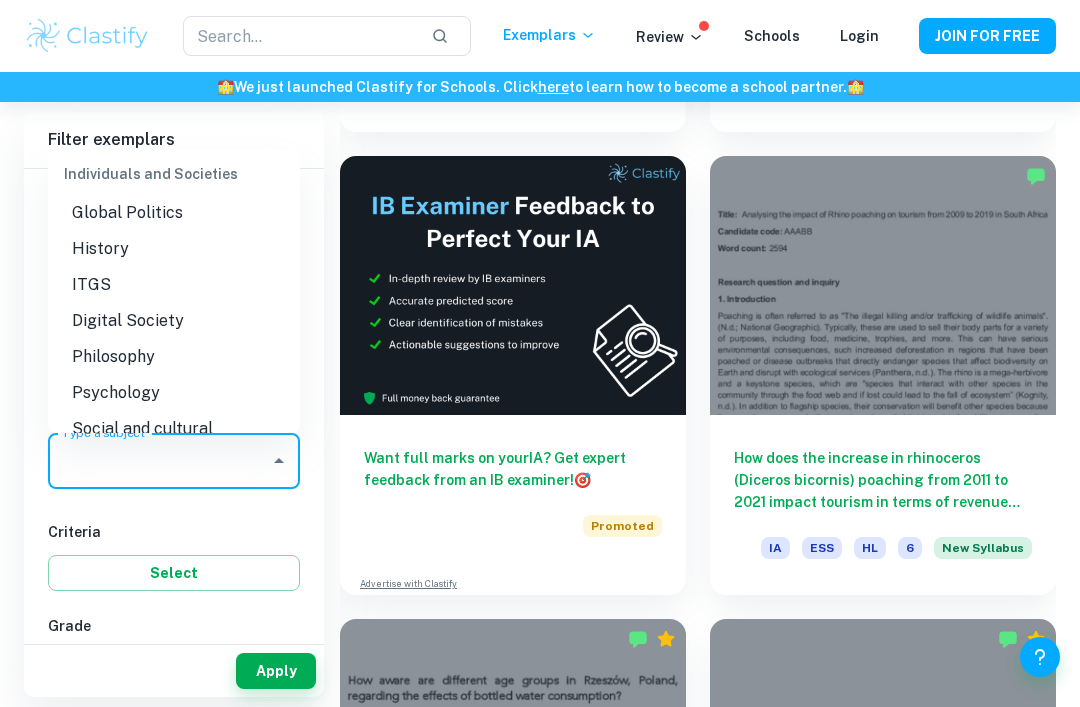 click on "Psychology" at bounding box center [174, 393] 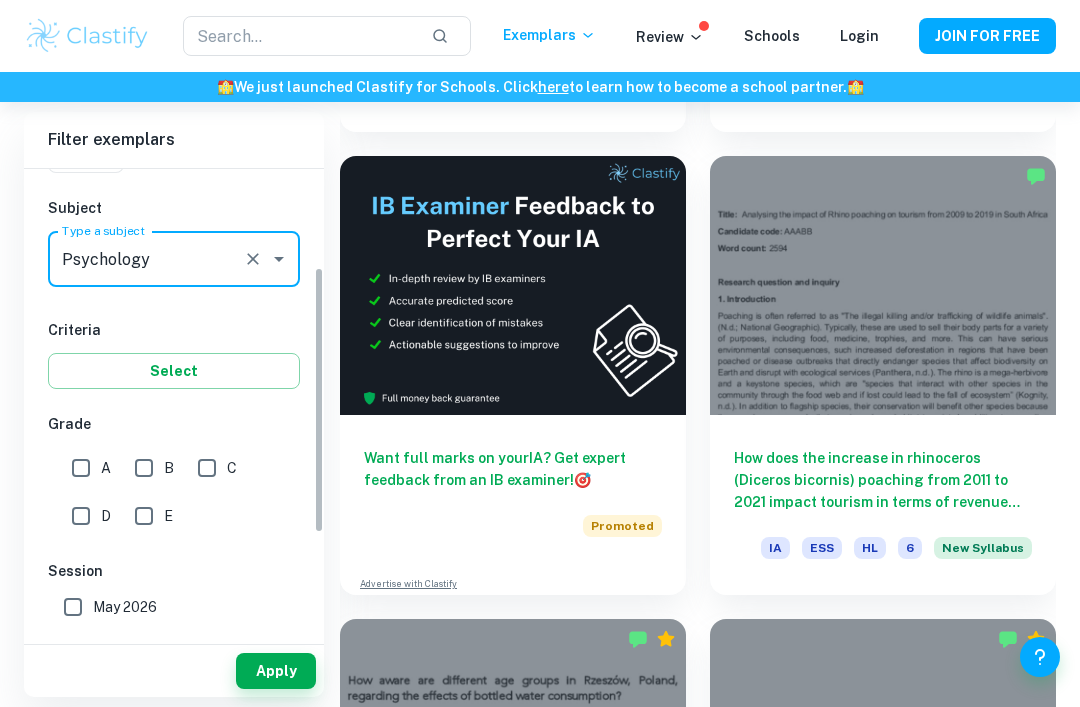 scroll, scrollTop: 214, scrollLeft: 0, axis: vertical 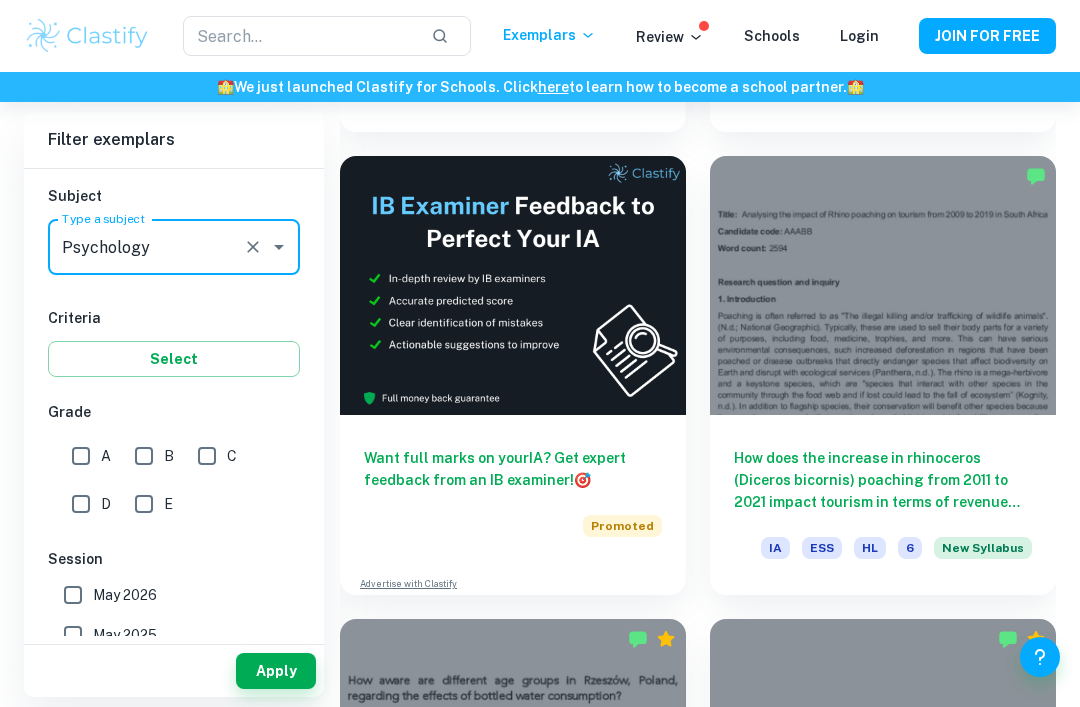 click on "Select" at bounding box center (174, 359) 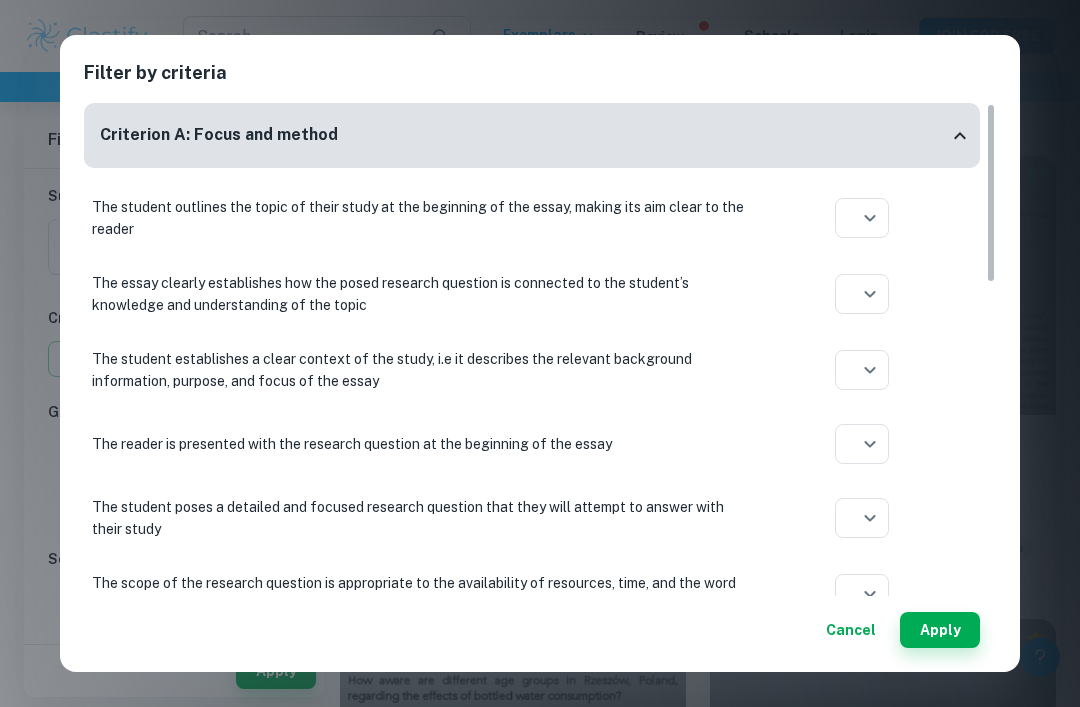 click on "Cancel" at bounding box center (851, 630) 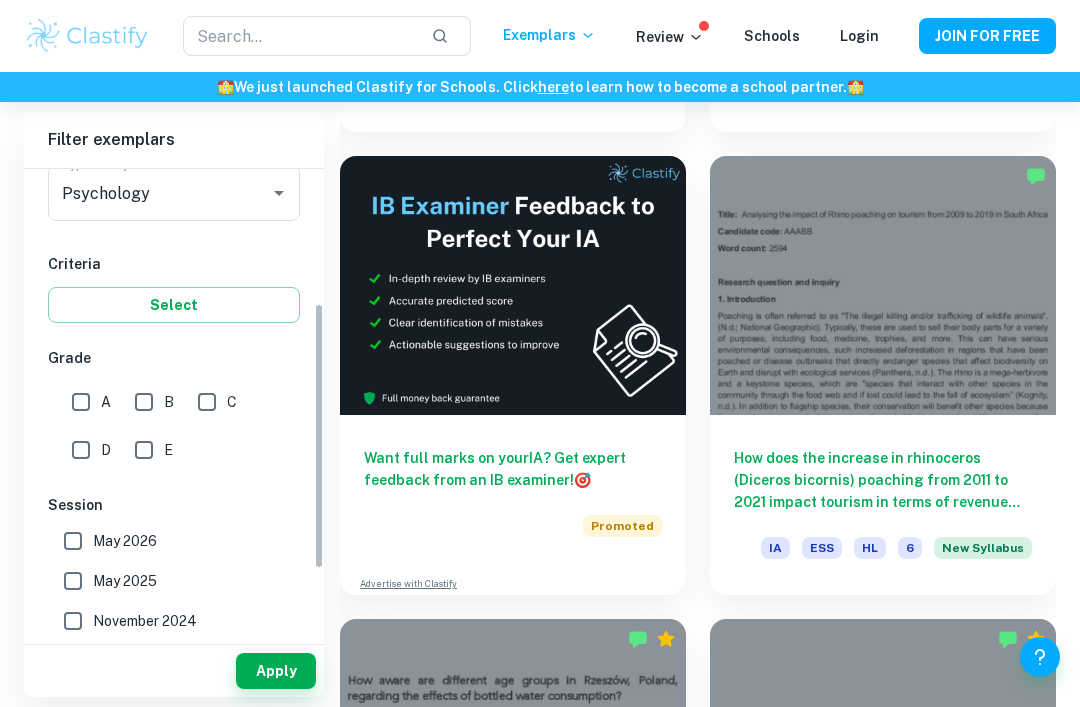 click on "A" at bounding box center (81, 402) 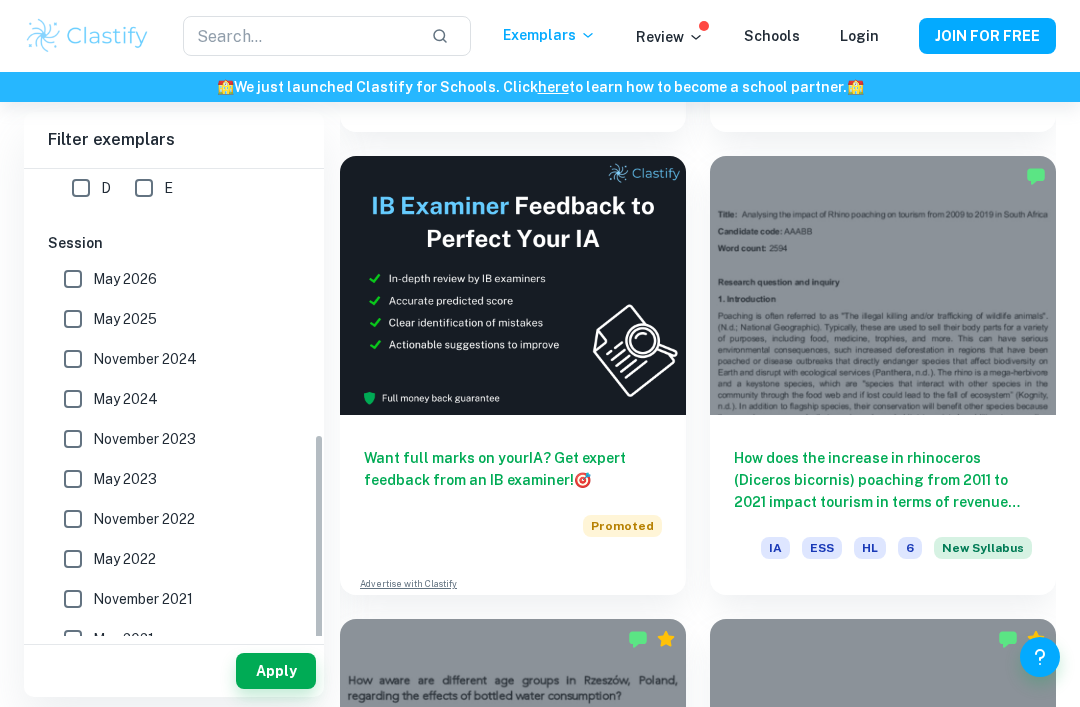 scroll, scrollTop: 529, scrollLeft: 0, axis: vertical 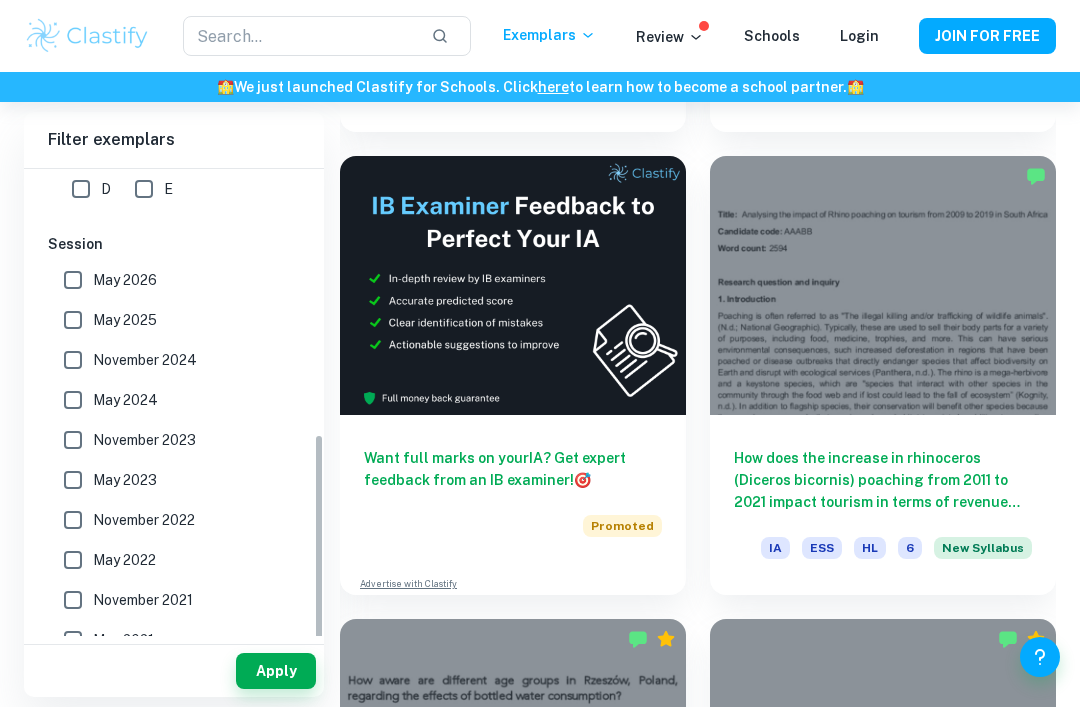 click on "Apply" at bounding box center [276, 671] 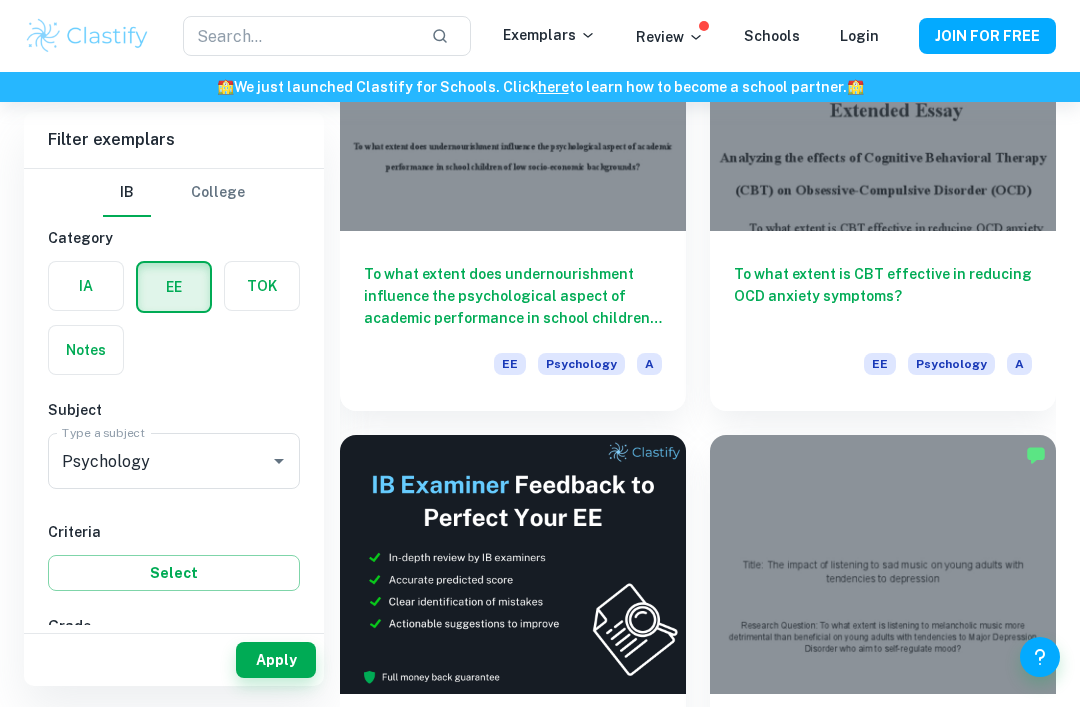scroll, scrollTop: 0, scrollLeft: 0, axis: both 